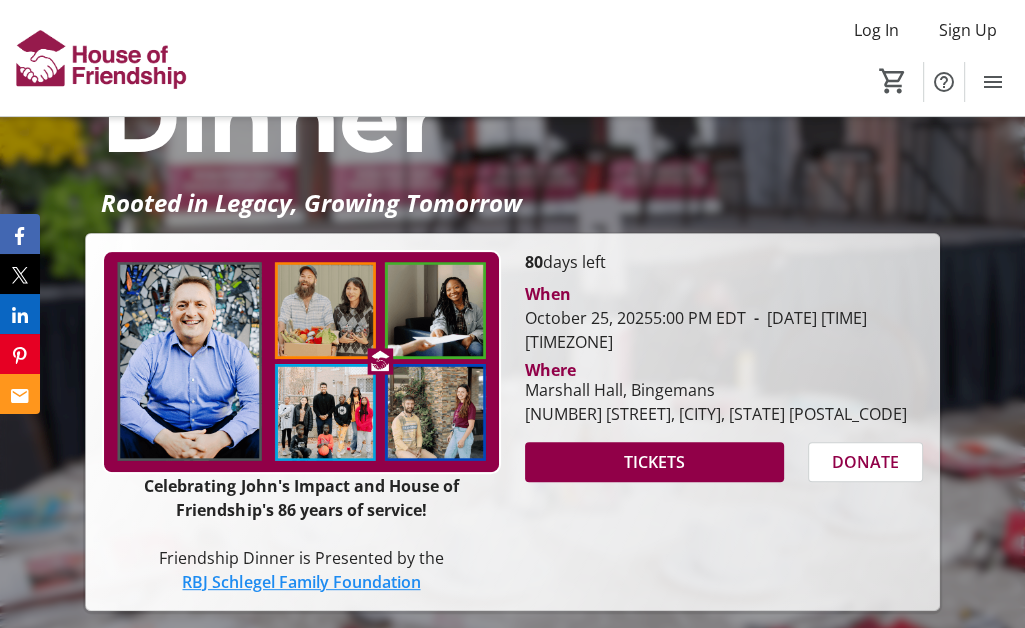 scroll, scrollTop: 200, scrollLeft: 0, axis: vertical 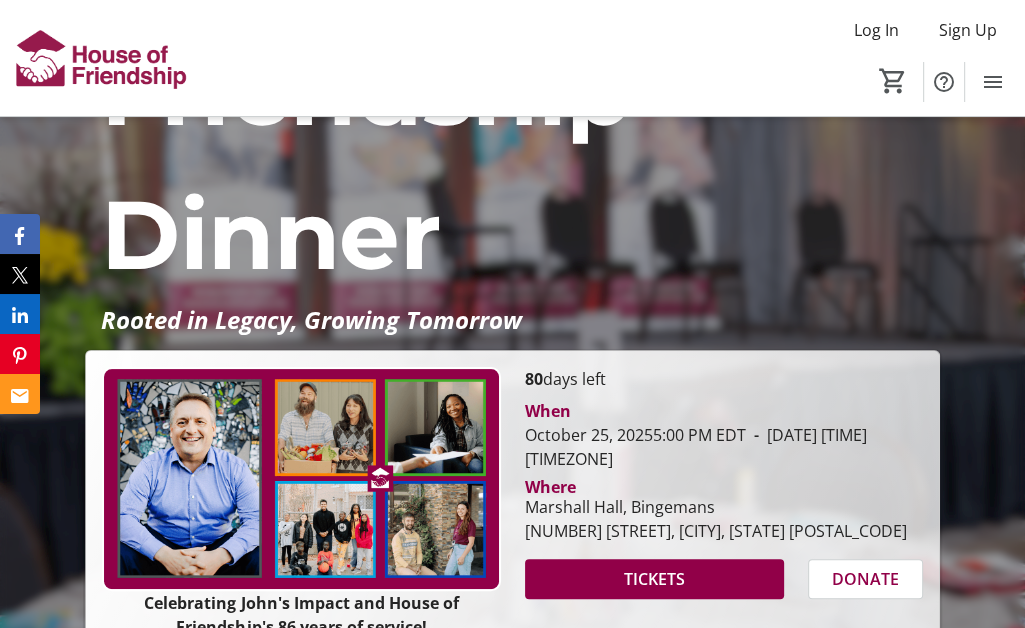 click on "Where  [NAME], [VENUE] [NUMBER] [STREET], [CITY], [STATE] [POSTAL_CODE]" at bounding box center [724, 507] 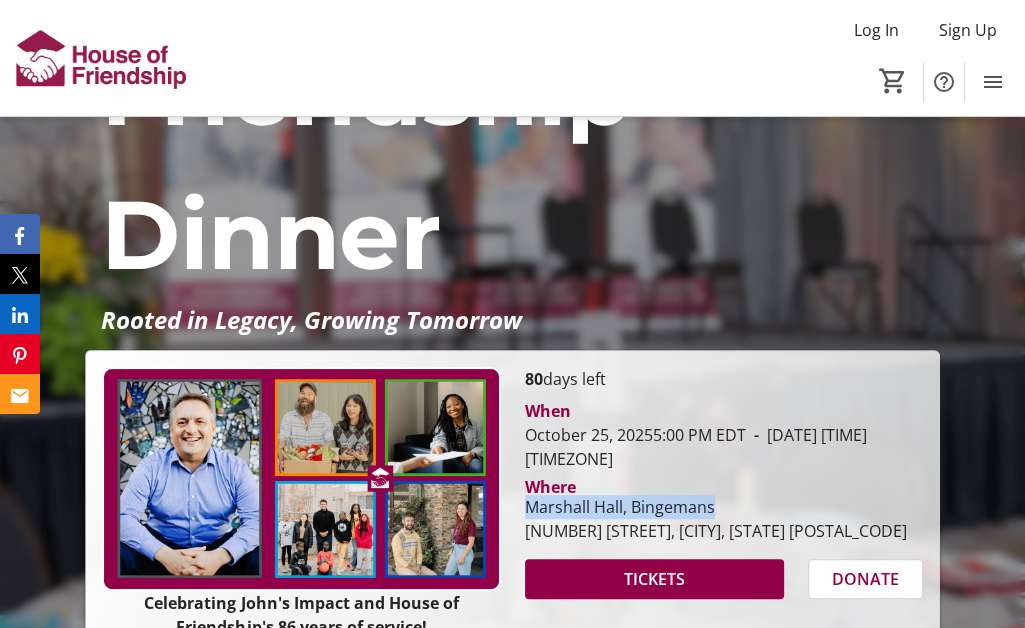 drag, startPoint x: 717, startPoint y: 504, endPoint x: 525, endPoint y: 500, distance: 192.04166 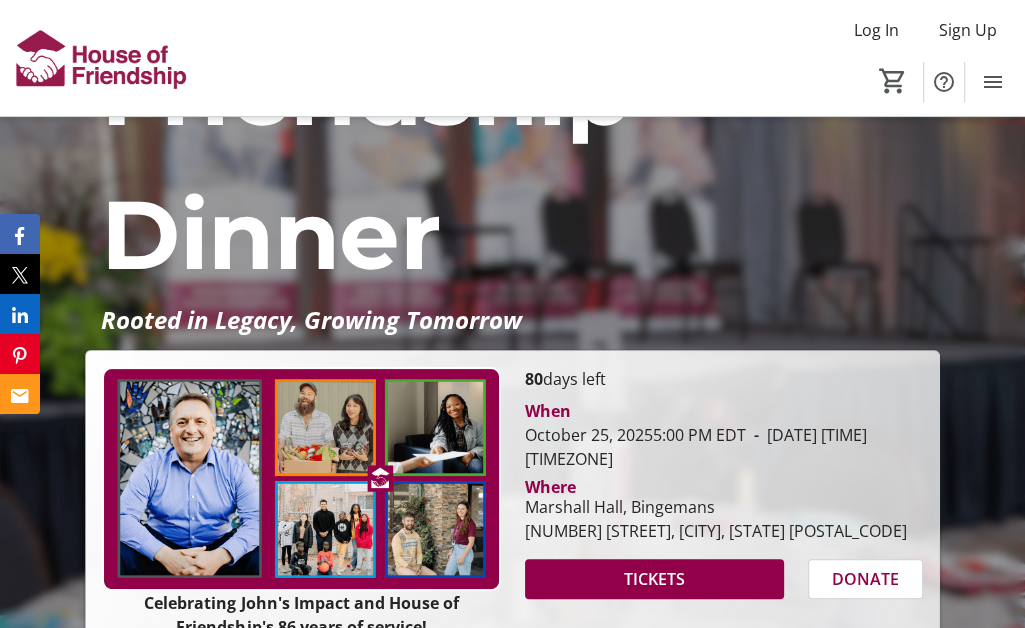 drag, startPoint x: 673, startPoint y: 464, endPoint x: 624, endPoint y: 437, distance: 55.946404 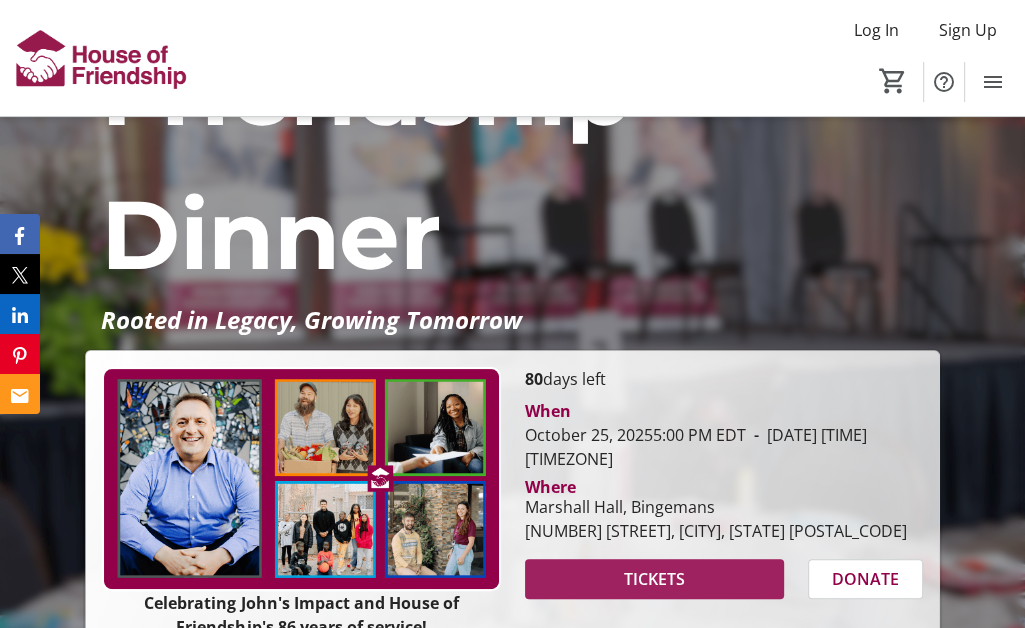 click on "TICKETS" at bounding box center (654, 579) 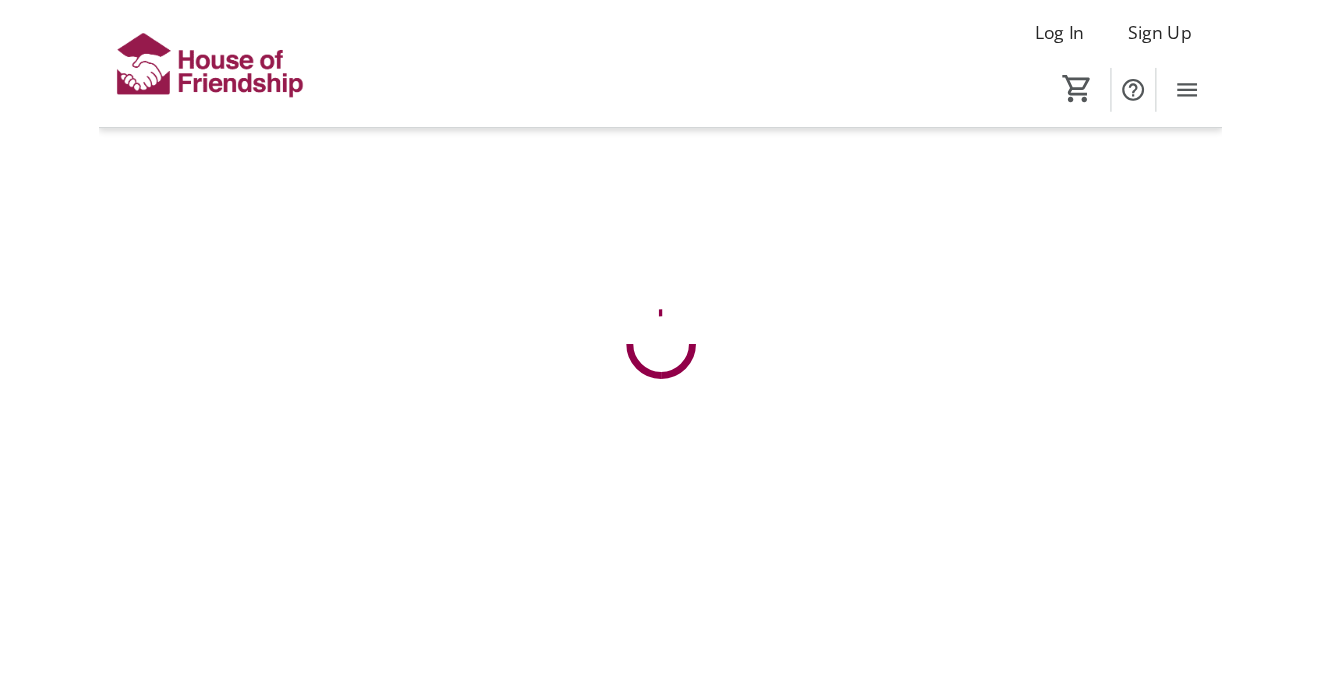 scroll, scrollTop: 0, scrollLeft: 0, axis: both 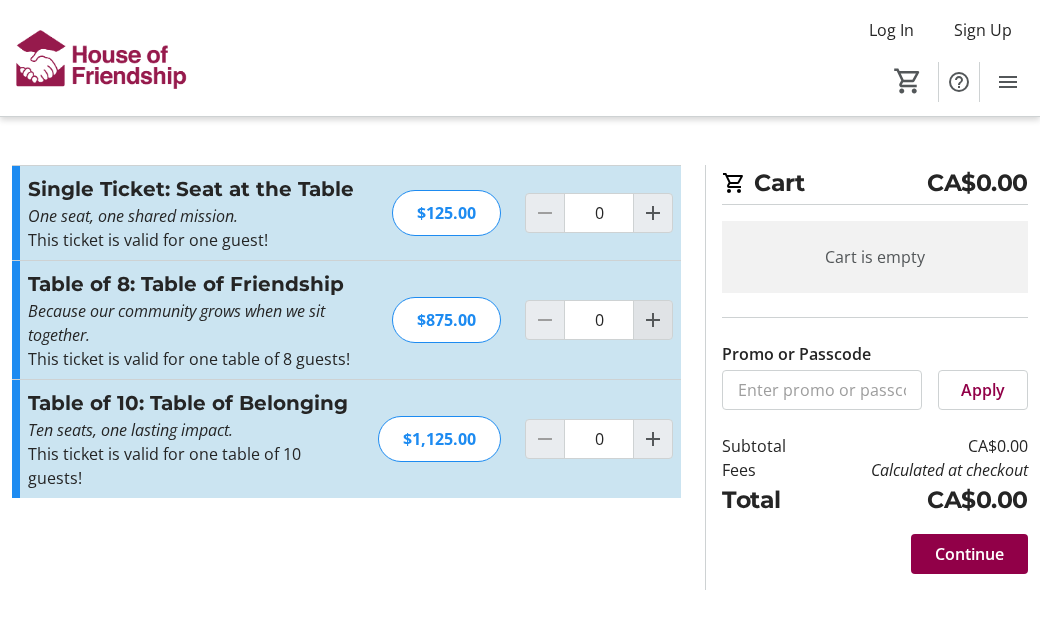 click 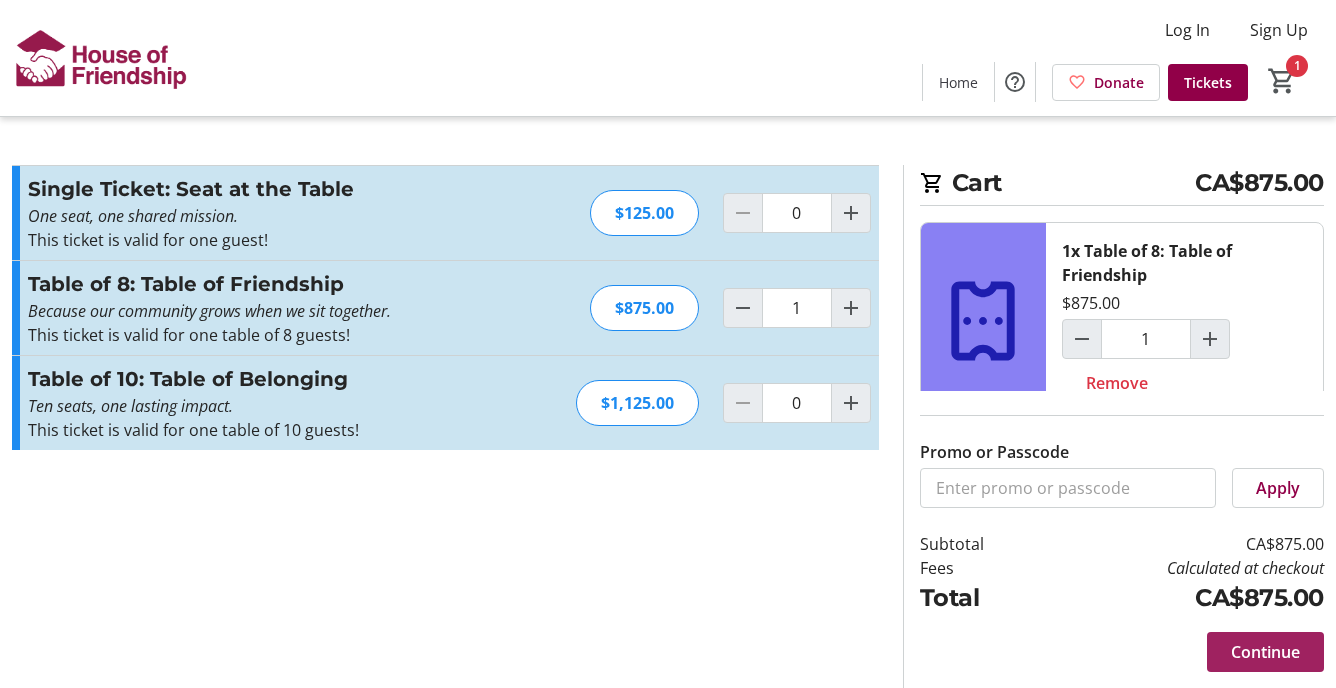 click on "Continue" 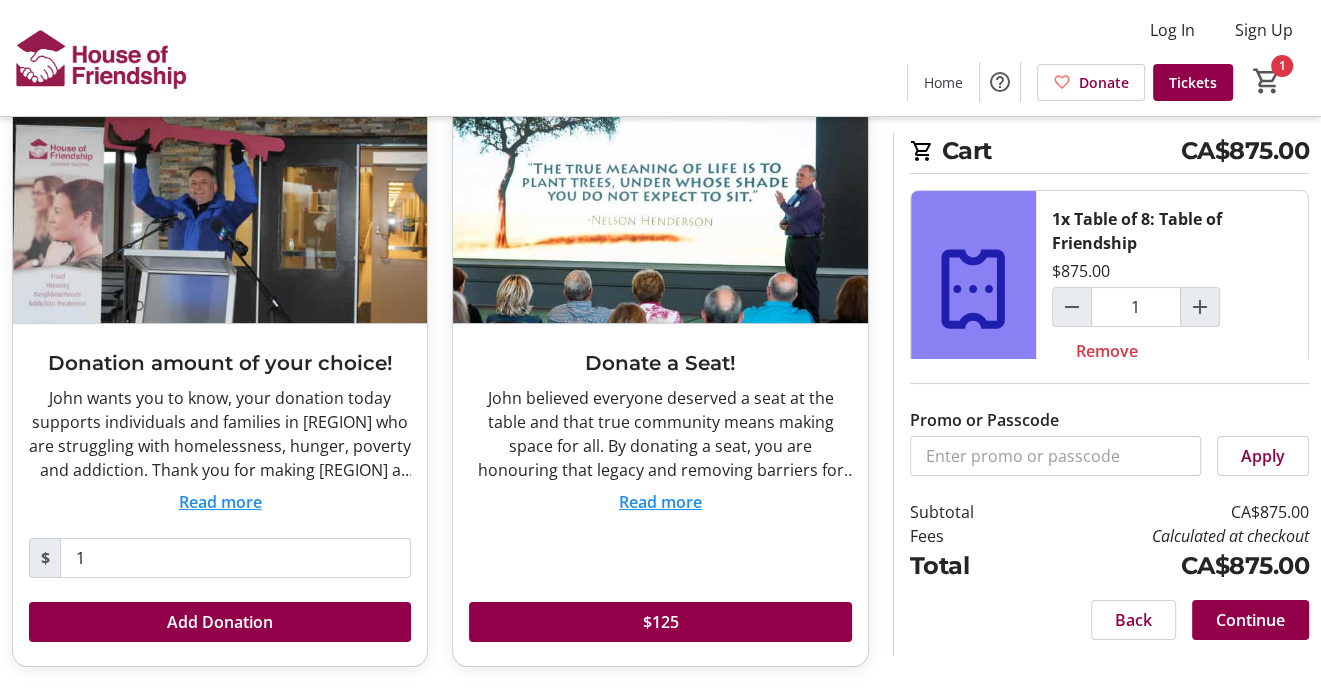 scroll, scrollTop: 138, scrollLeft: 0, axis: vertical 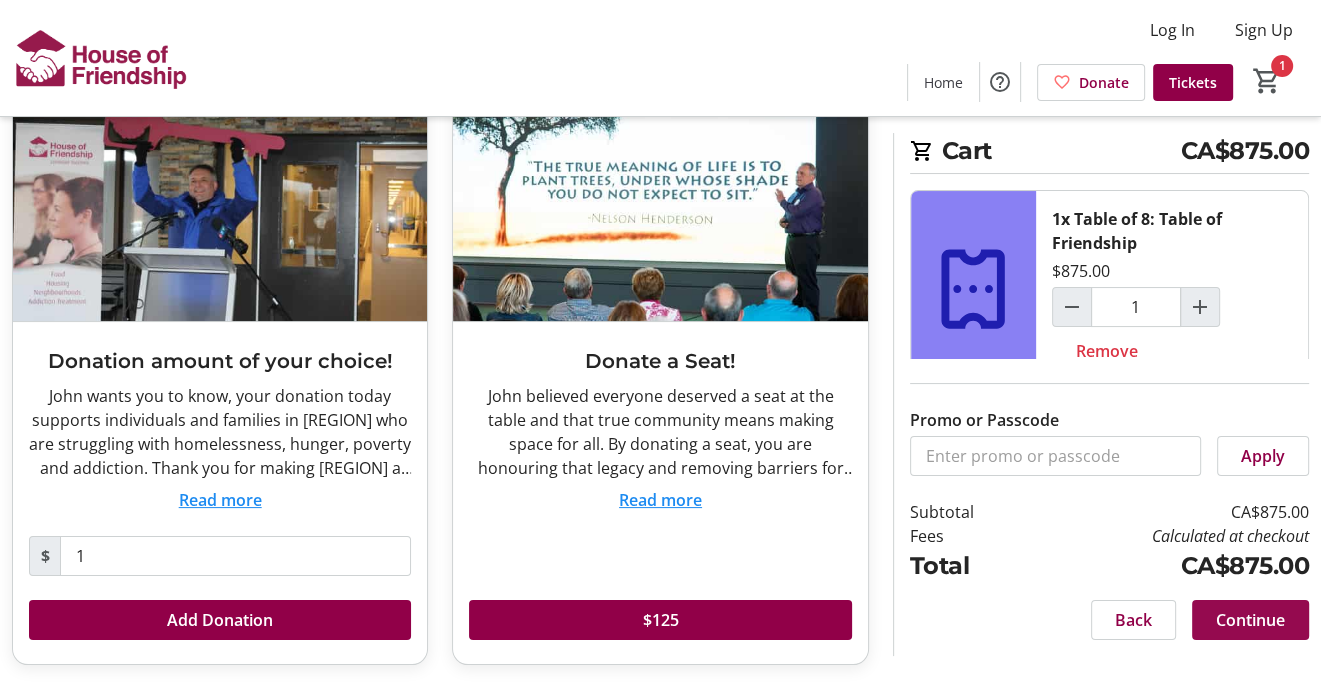 click on "Continue" 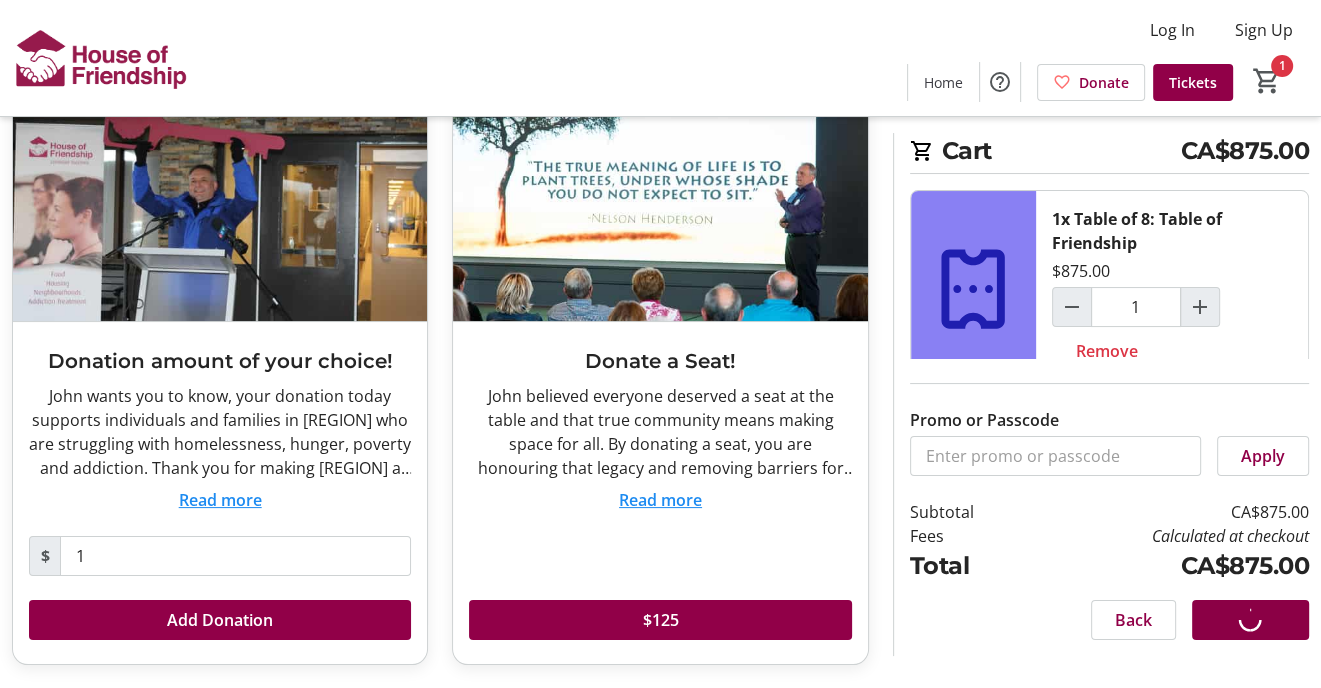 scroll, scrollTop: 0, scrollLeft: 0, axis: both 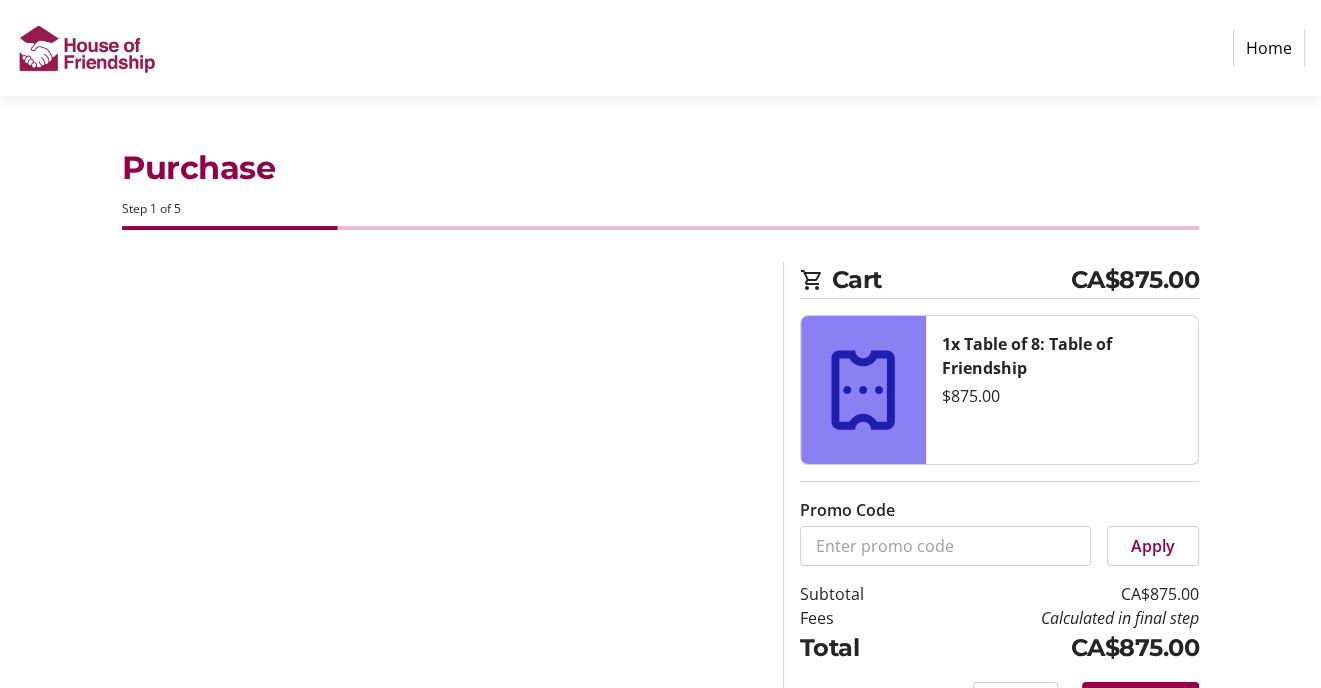 select on "CA" 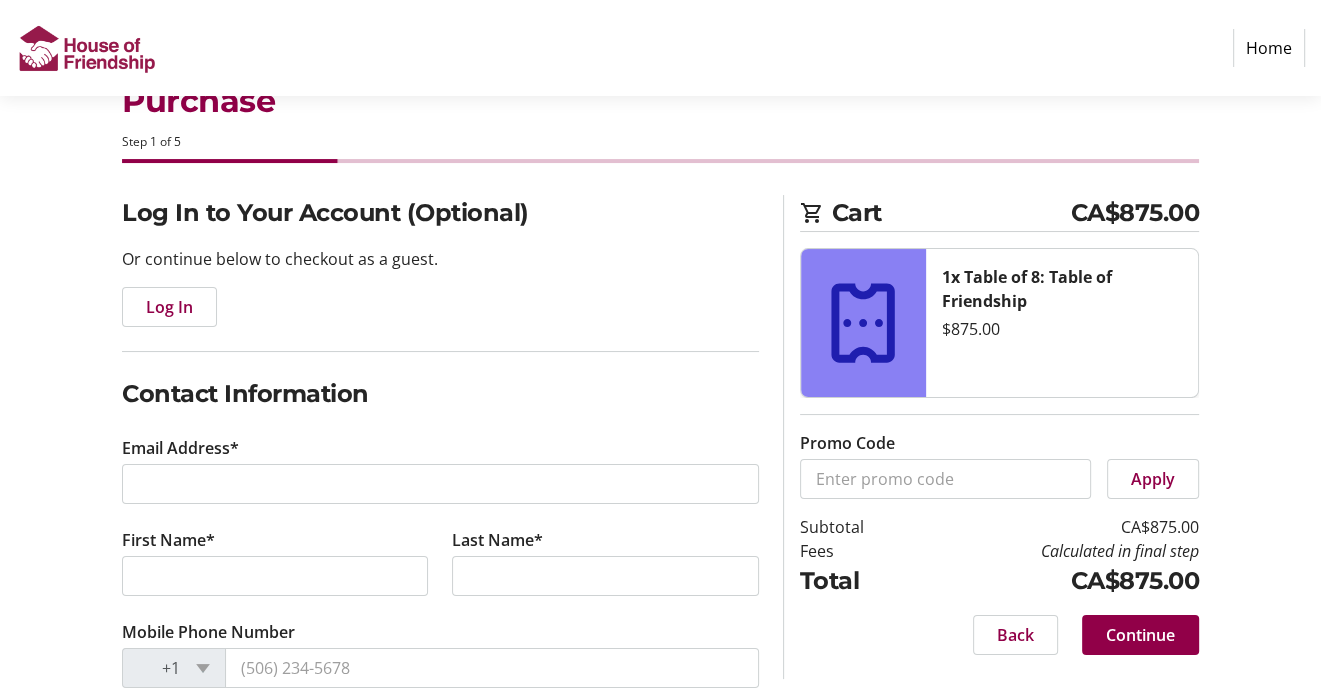 scroll, scrollTop: 200, scrollLeft: 0, axis: vertical 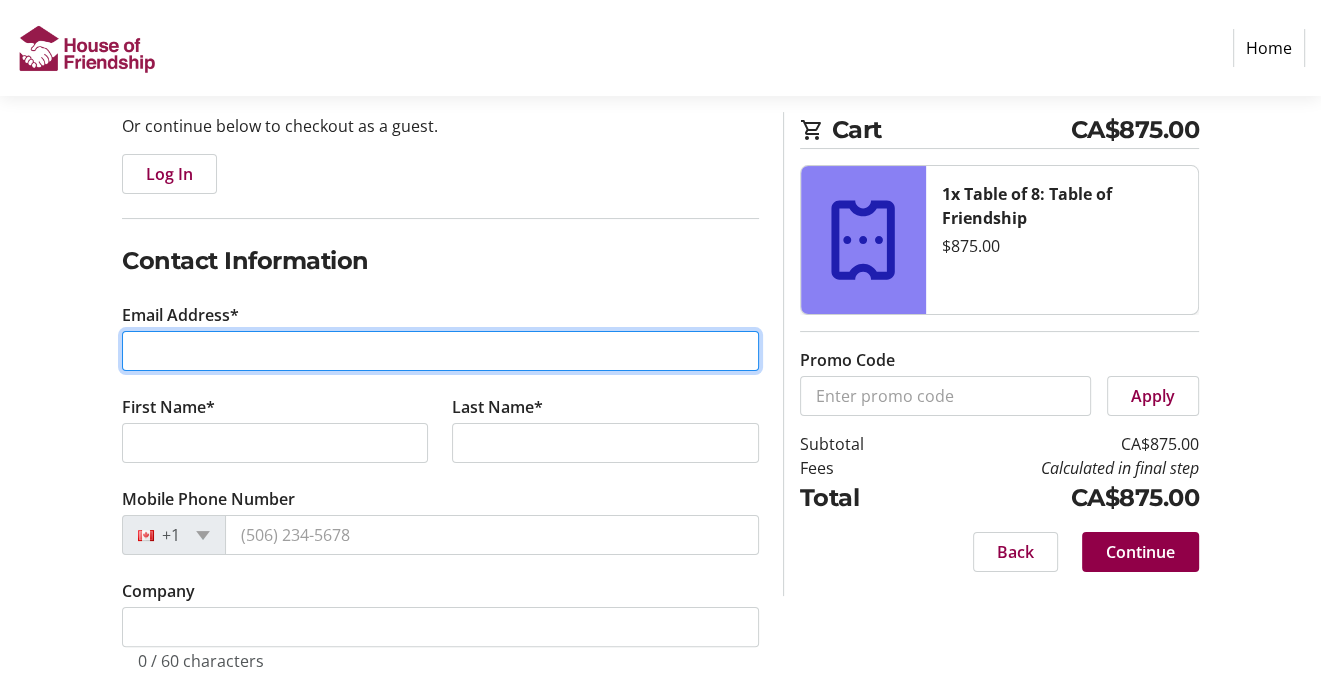 click on "Email Address*" at bounding box center [440, 351] 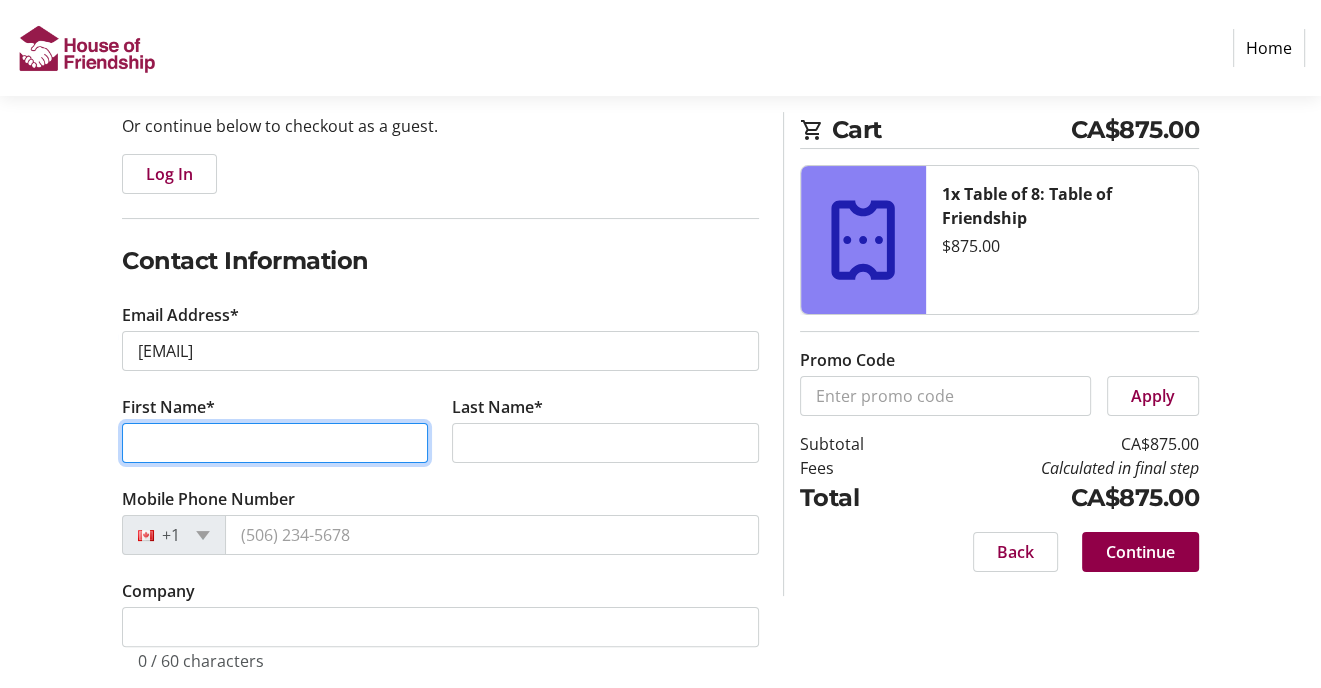 type on "[FIRST]" 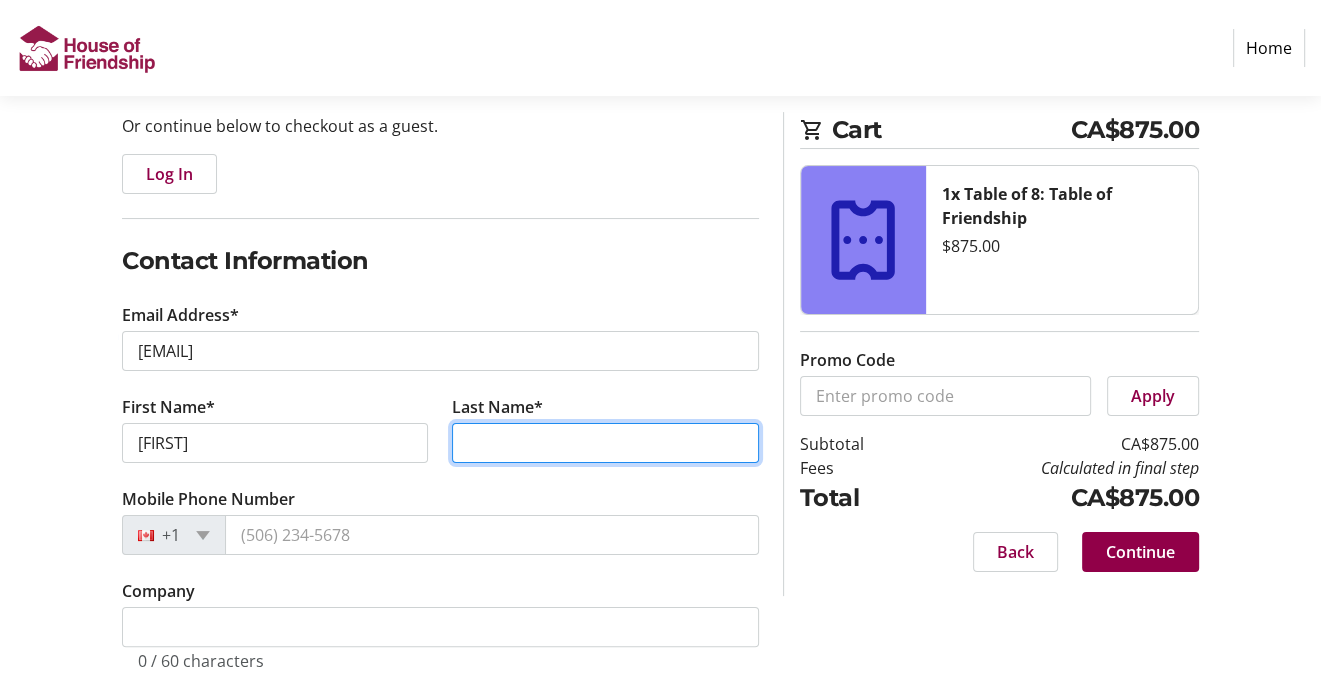 type on "[LAST]" 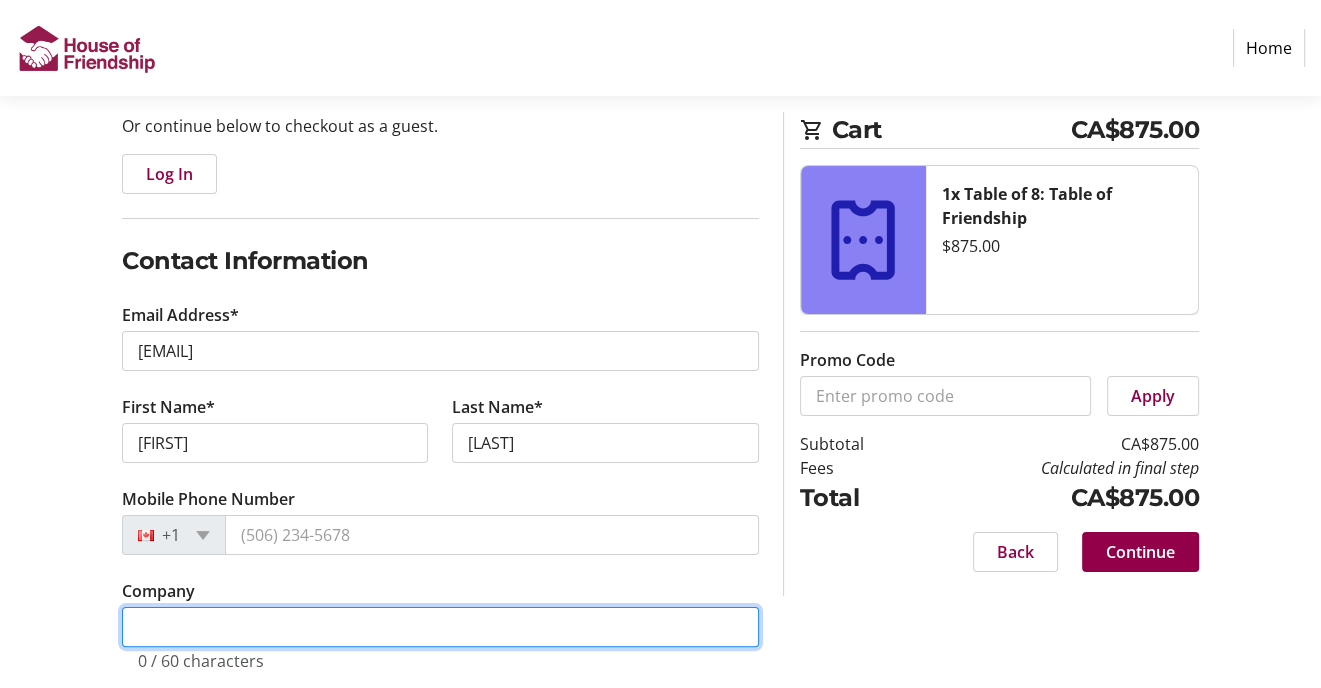 type on "[REGION]" 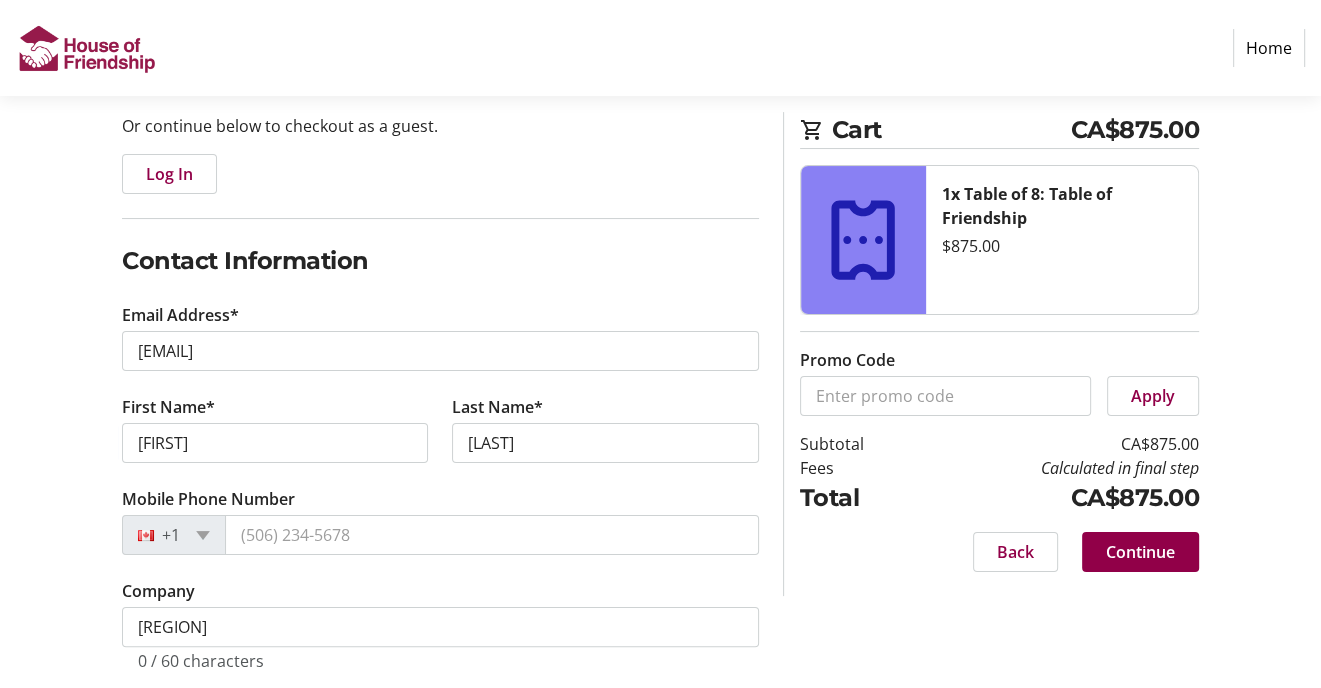 type on "[NUMBER] [STREET]" 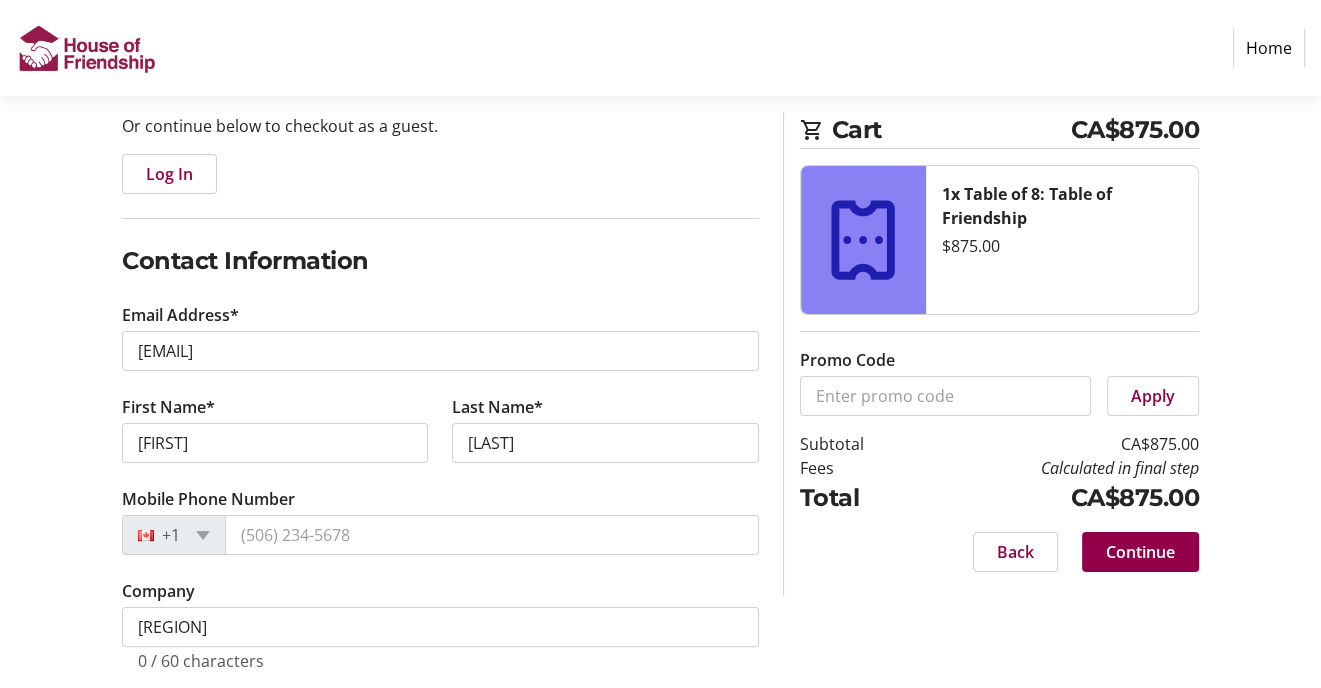 type on "Ki" 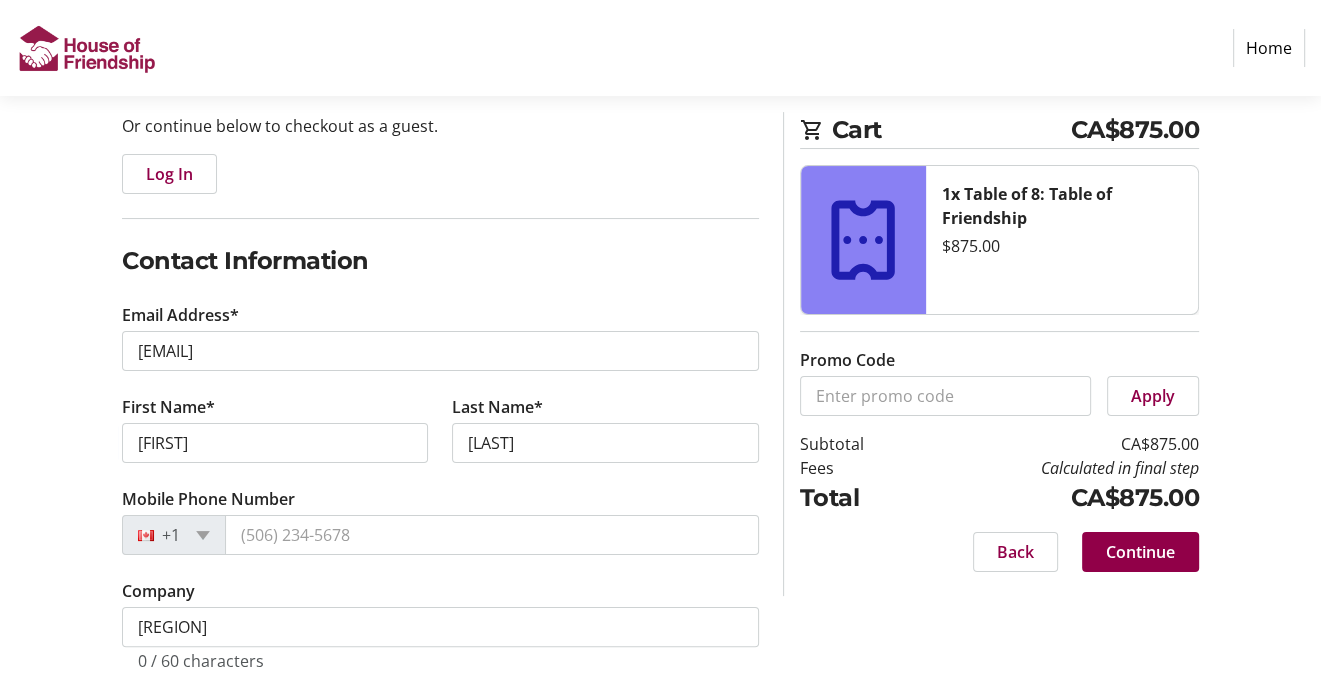 type on "[POSTAL_CODE]" 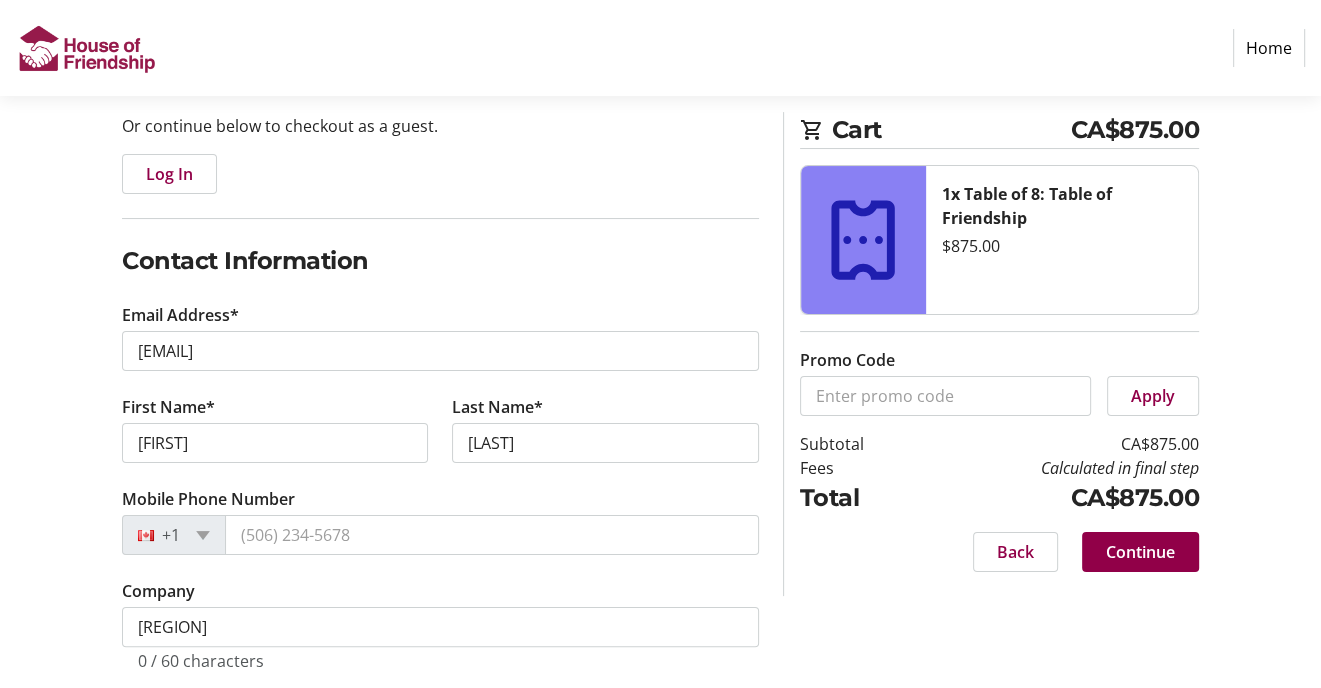 select on "AD" 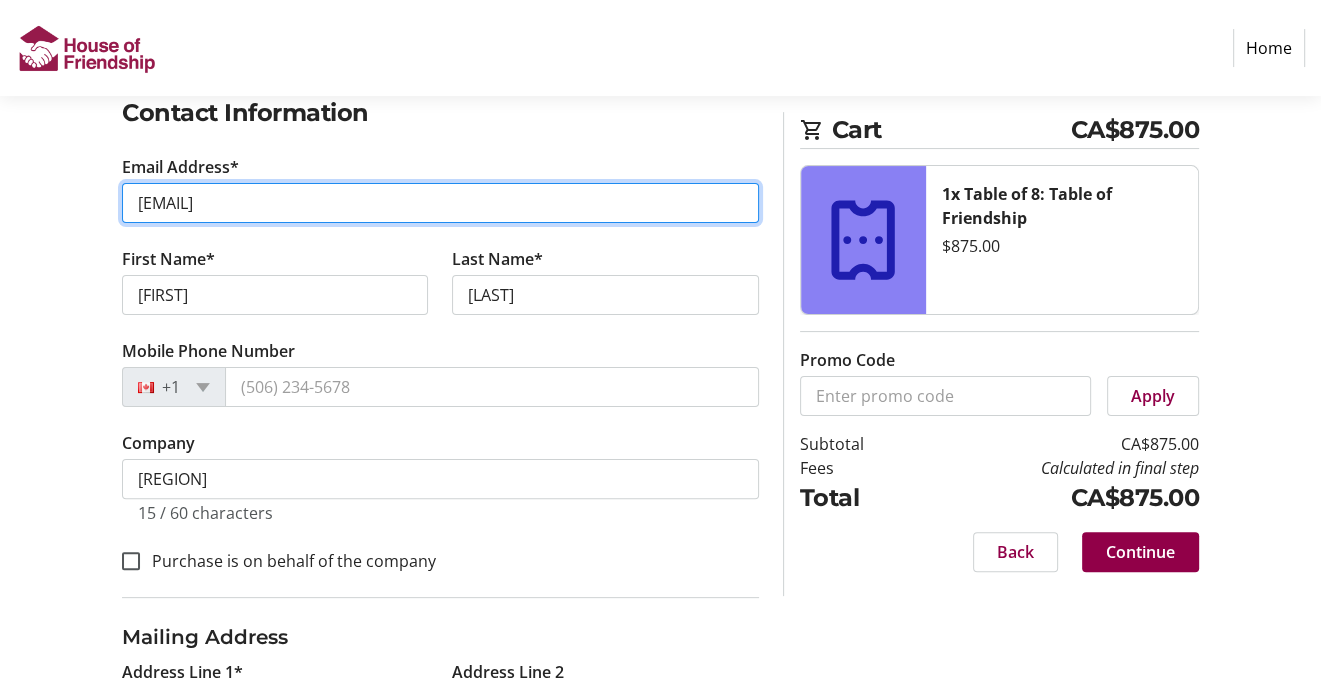 scroll, scrollTop: 400, scrollLeft: 0, axis: vertical 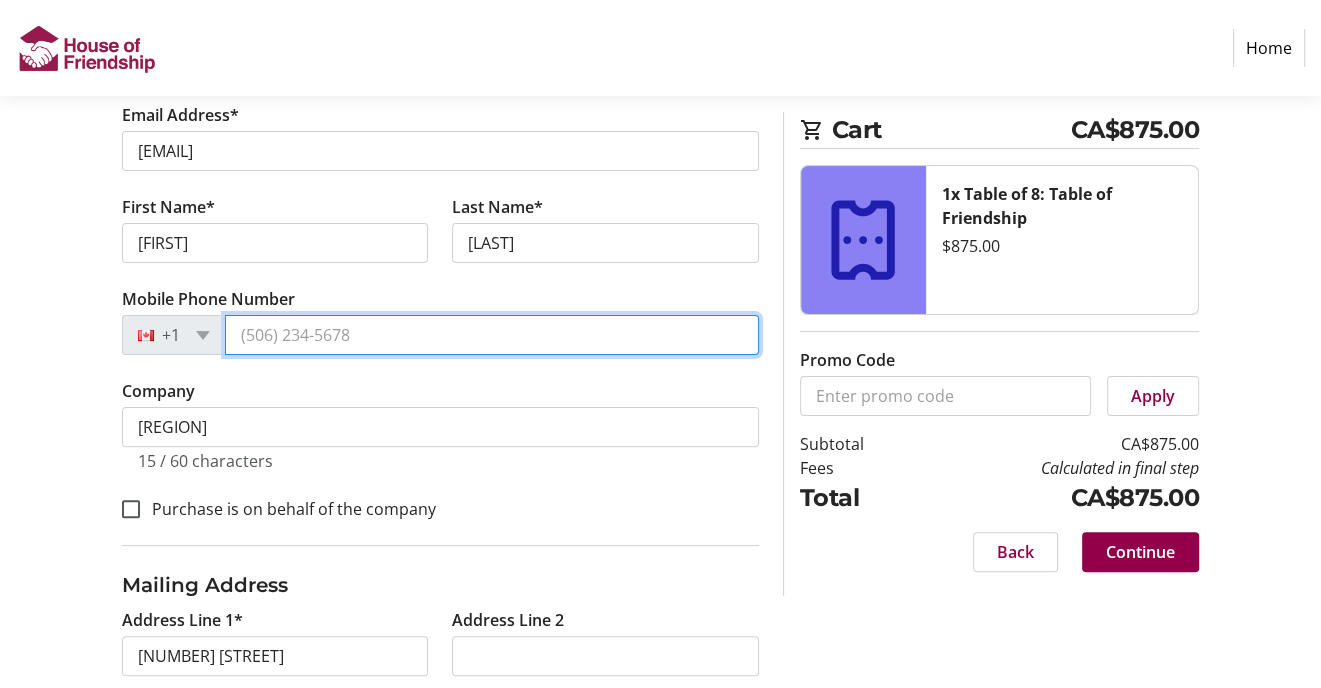 click on "Mobile Phone Number" at bounding box center [492, 335] 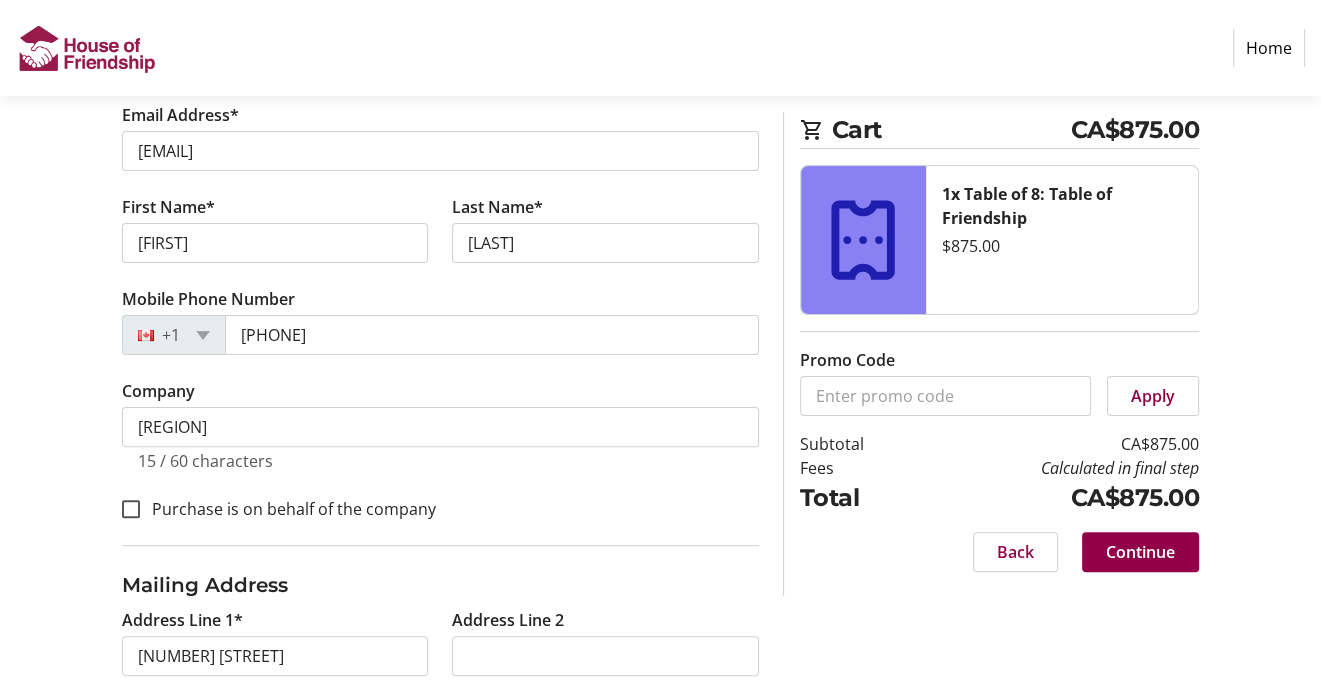 click on "Purchase is on behalf of the company" 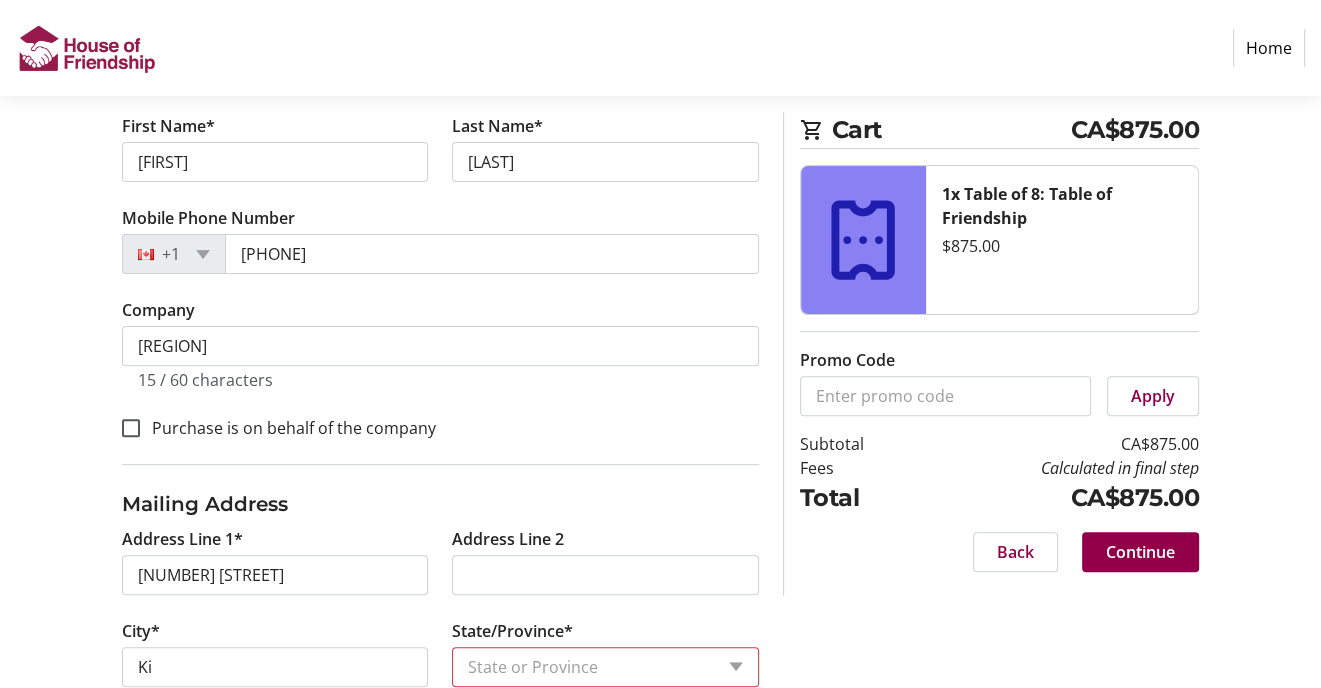 scroll, scrollTop: 500, scrollLeft: 0, axis: vertical 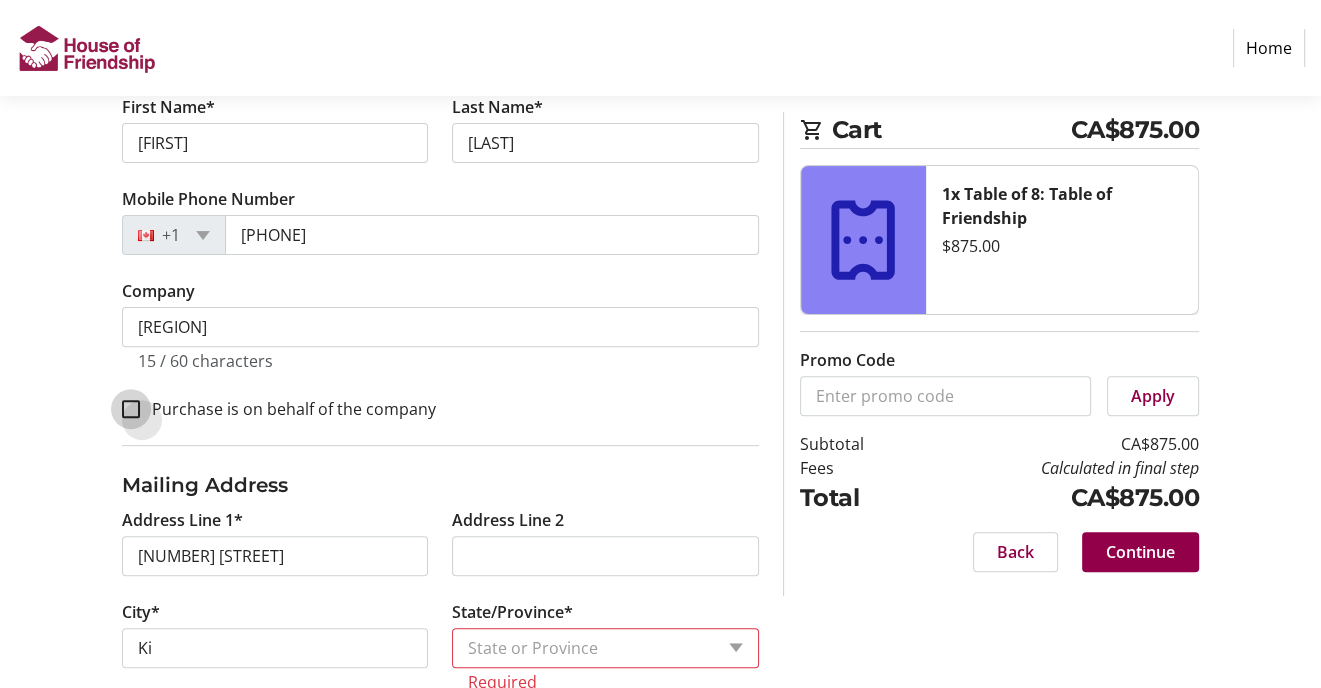 click on "Purchase is on behalf of the company" at bounding box center [131, 409] 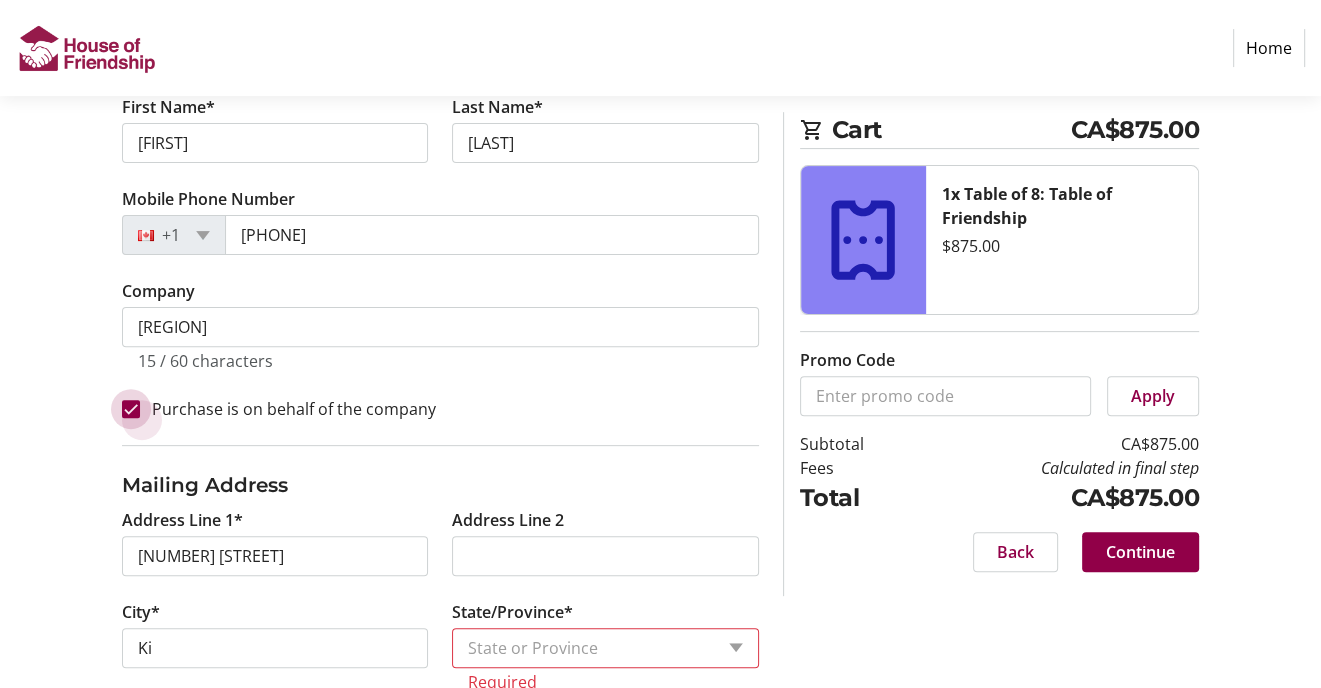 checkbox on "true" 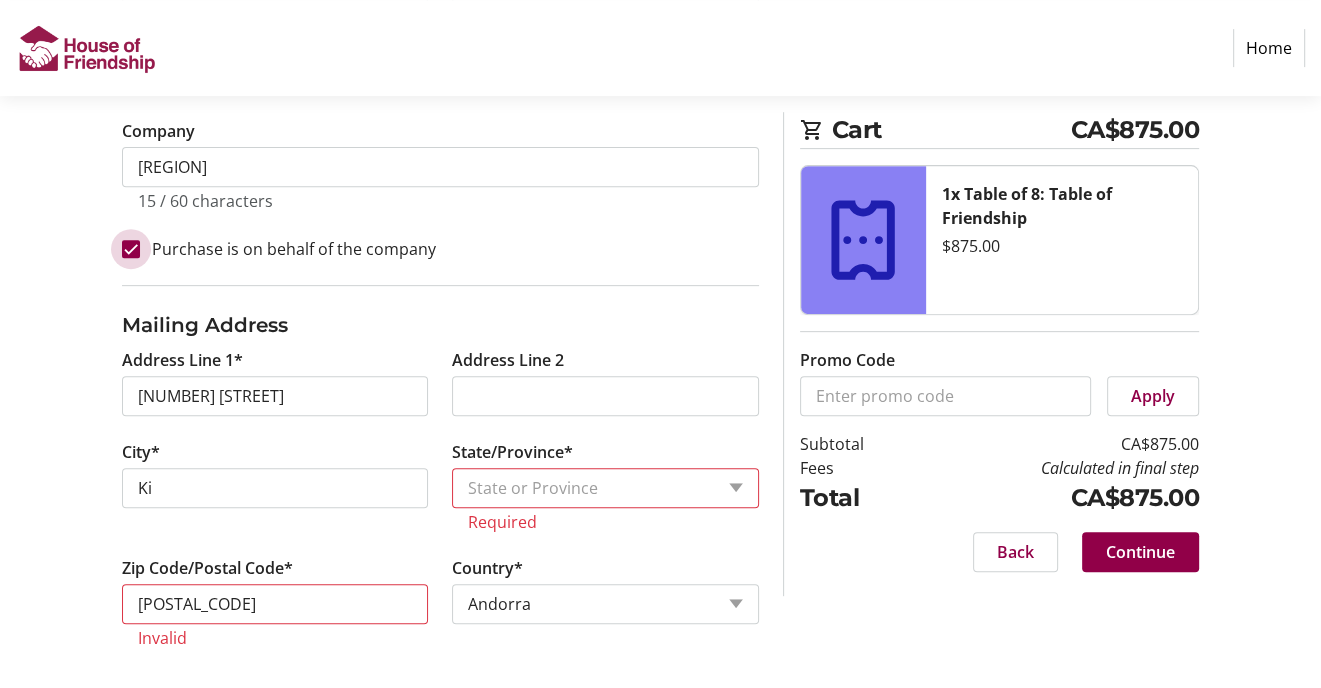 scroll, scrollTop: 664, scrollLeft: 0, axis: vertical 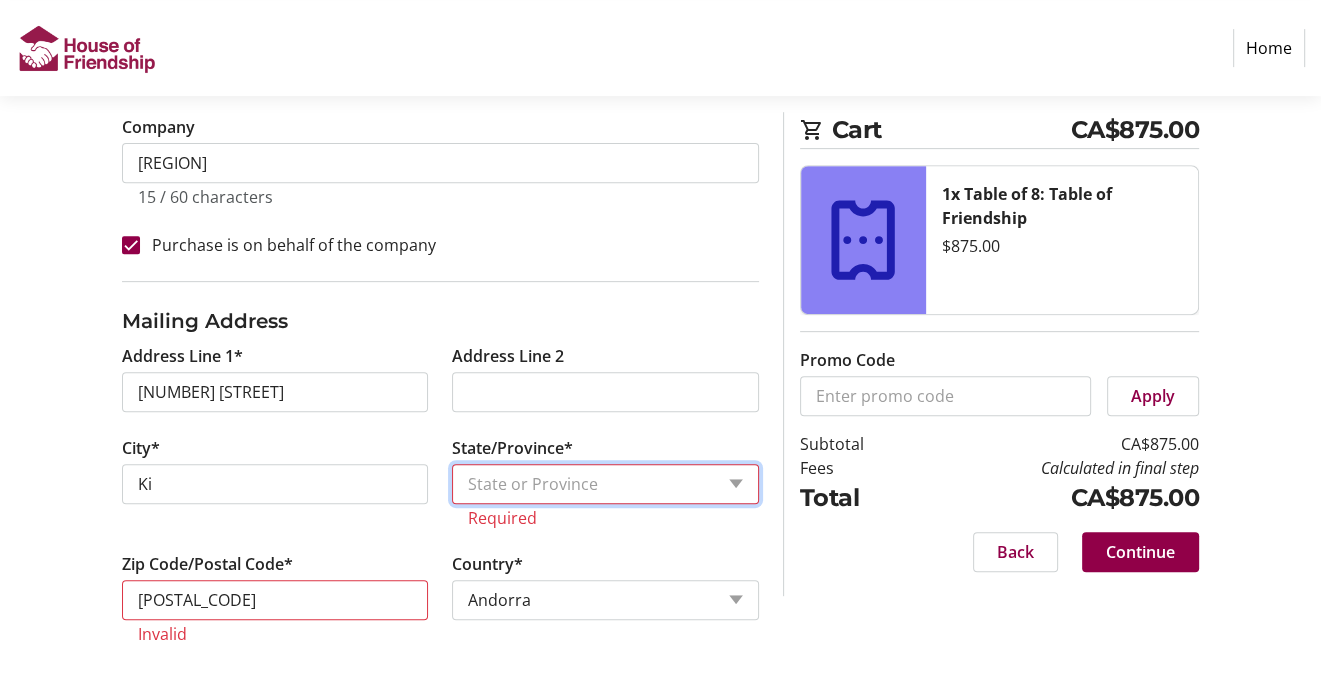 click on "State or Province  State or Province   [CITY]   [CITY]   [CITY]   [CITY]   [CITY]   [CITY]   [CITY]" at bounding box center (605, 484) 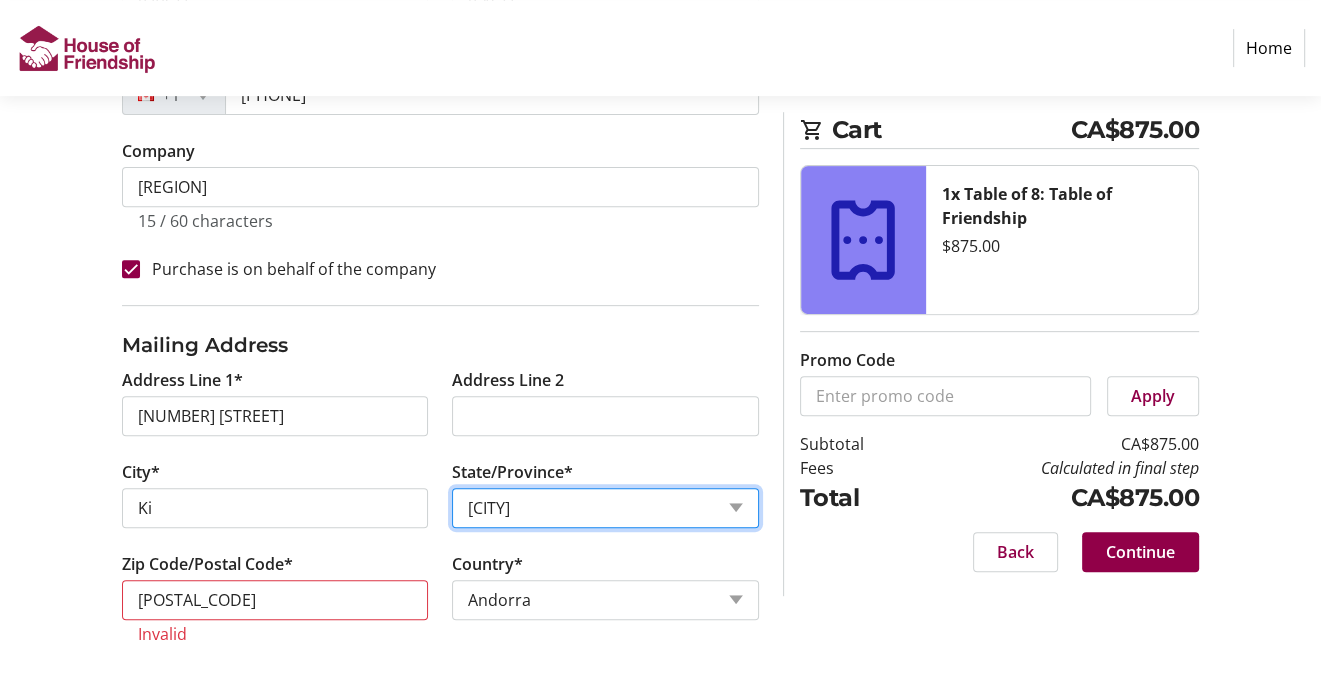 scroll, scrollTop: 540, scrollLeft: 0, axis: vertical 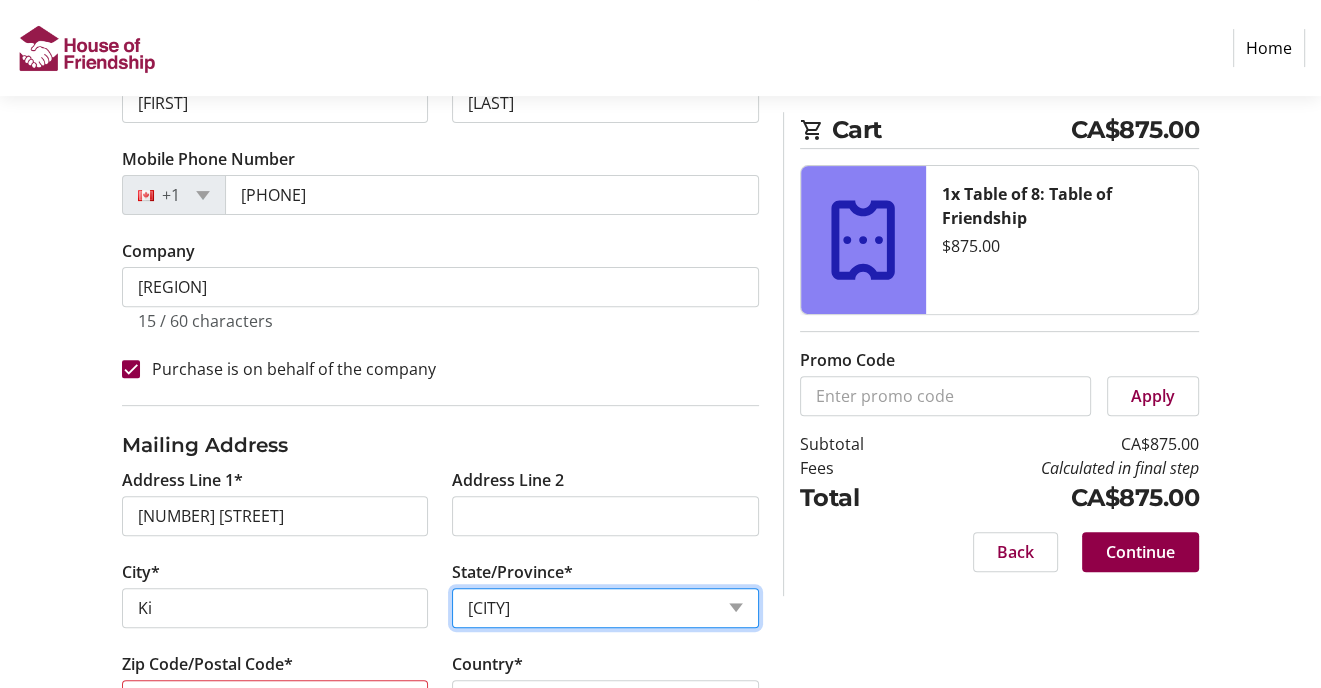 click on "State or Province  State or Province   [CITY]   [CITY]   [CITY]   [CITY]   [CITY]   [CITY]   [CITY]" at bounding box center (605, 608) 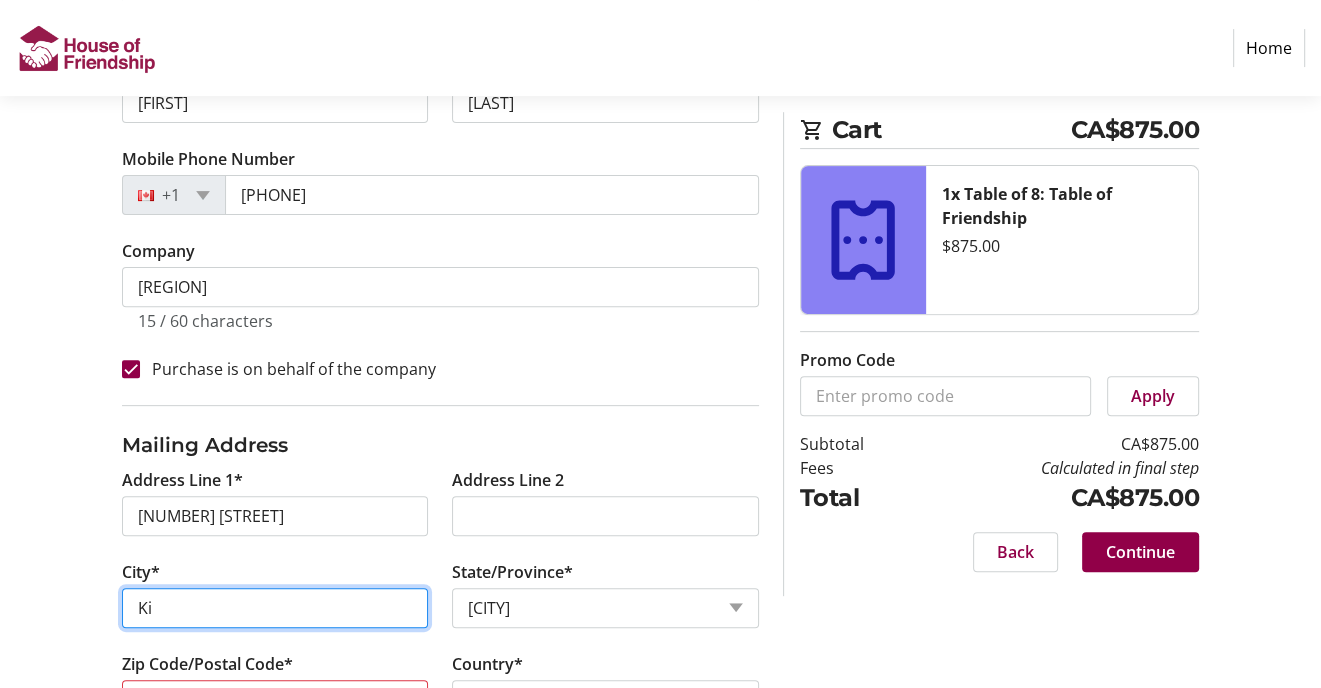 click on "Ki" at bounding box center (275, 608) 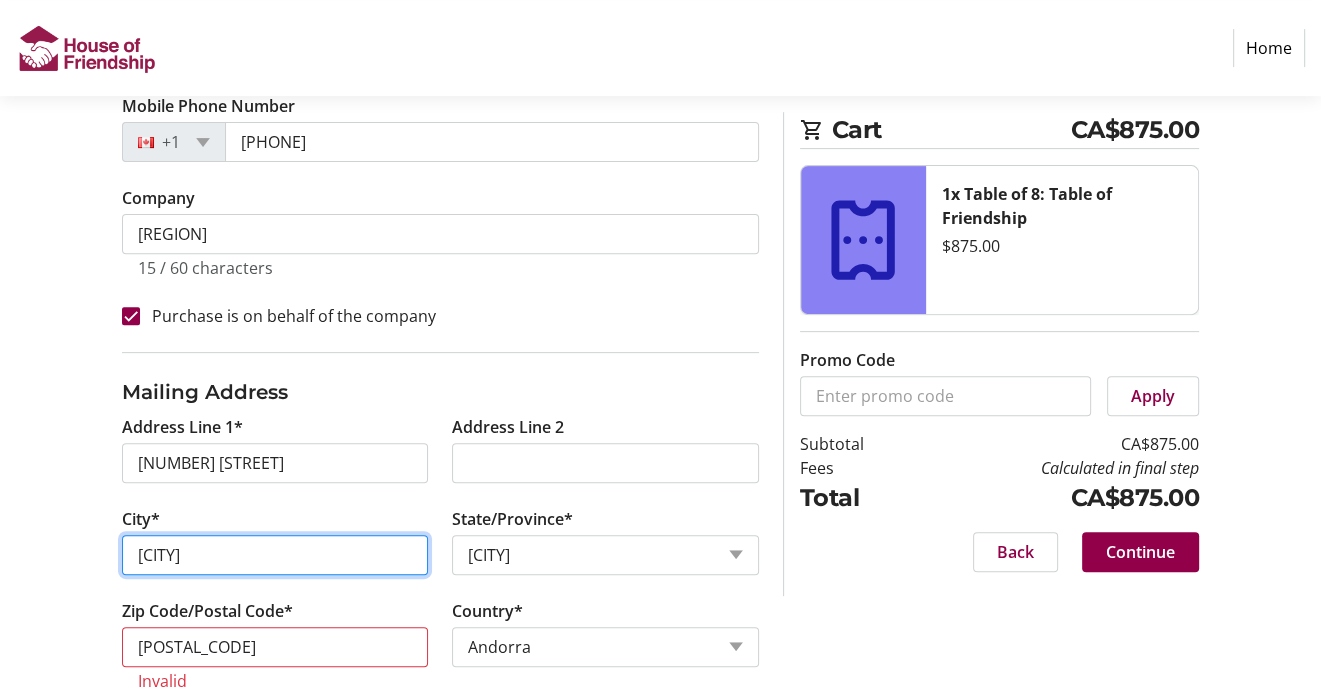scroll, scrollTop: 640, scrollLeft: 0, axis: vertical 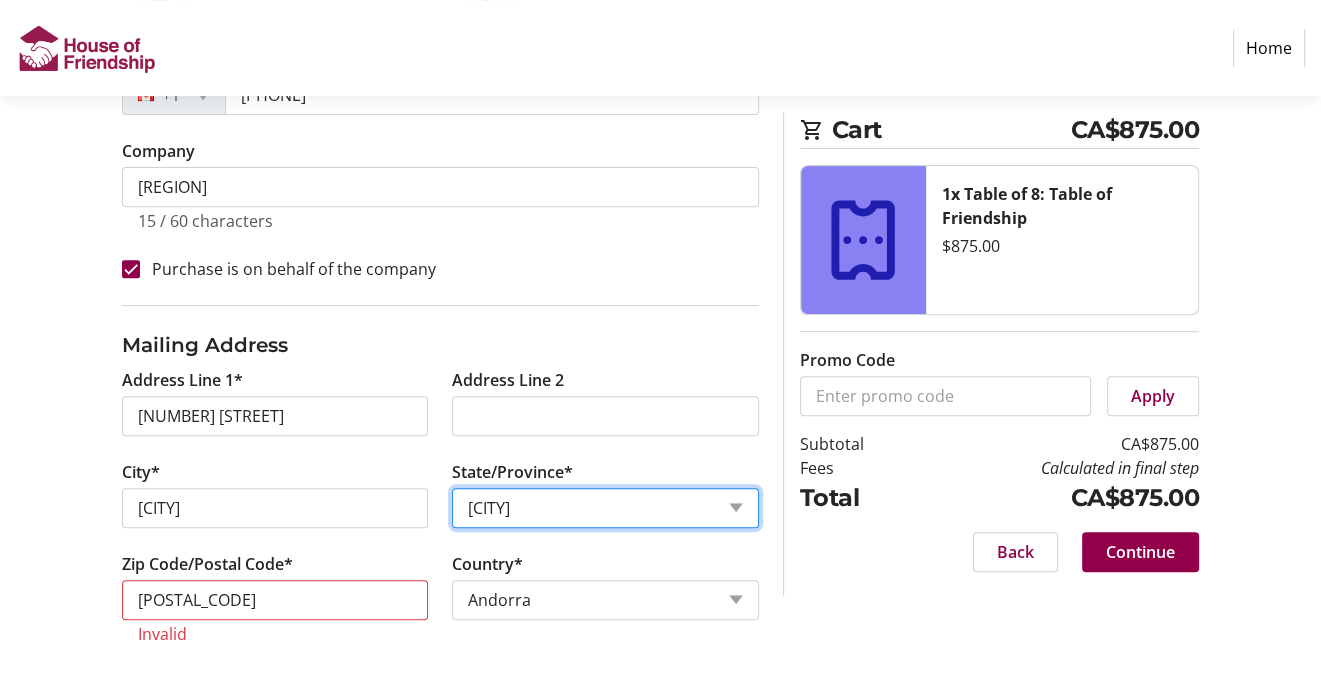 click on "State or Province  State or Province   [CITY]   [CITY]   [CITY]   [CITY]   [CITY]   [CITY]   [CITY]" at bounding box center [605, 508] 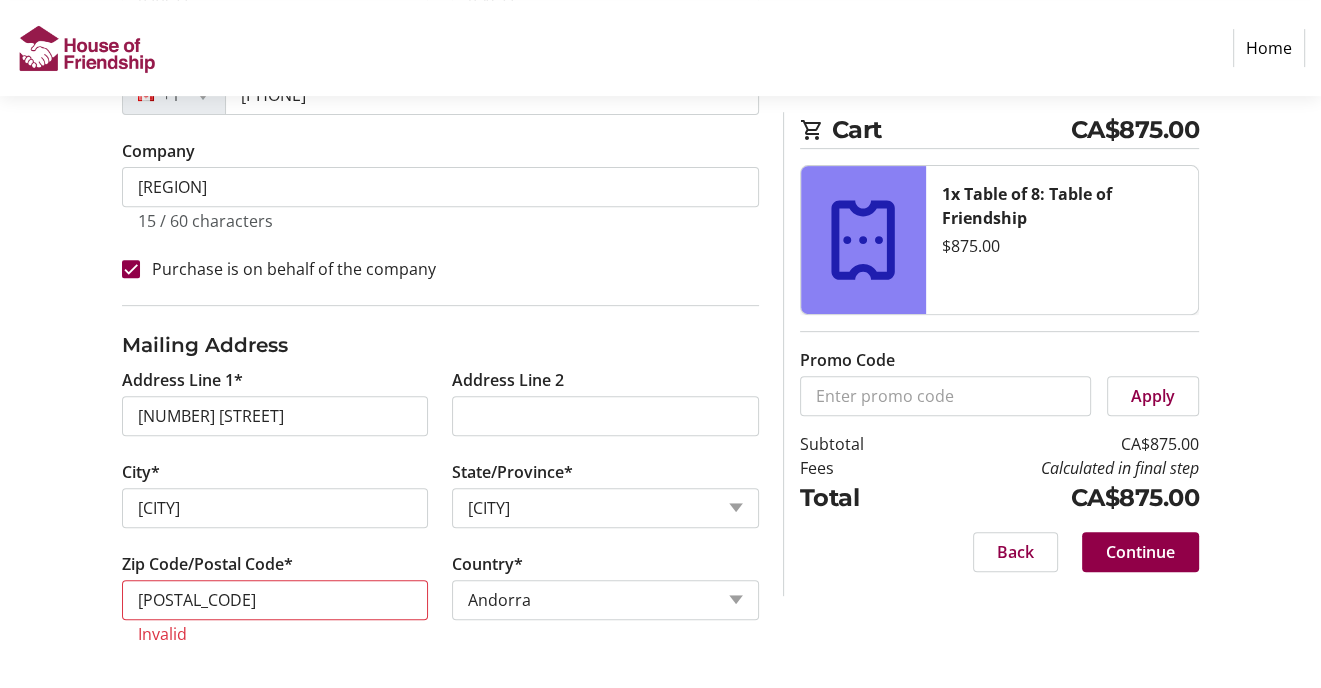 click on "Country*  Country Country  Afghanistan   Åland Islands   Albania   Algeria   American Samoa   Andorra   Angola   Anguilla   Antarctica   Antigua and Barbuda   Argentina   Armenia   Aruba   Australia   Austria   Azerbaijan   The Bahamas   Bahrain   Bangladesh   Barbados   Belarus   Belgium   Belize   Benin   Bermuda   Bhutan   Bolivia   Bonaire   Bosnia and Herzegovina   Botswana   Bouvet Island   Brazil   British Indian Ocean Territory   United States Minor Outlying Islands   Virgin Islands (British)   Virgin Islands (U.S.)   Brunei   Bulgaria   Burkina Faso   Burundi   Cambodia   Cameroon   Canada   Cape Verde   Cayman Islands   Central African Republic   Chad   Chile   China   Christmas Island   Cocos (Keeling) Islands   Colombia   Comoros   Republic of the Congo   Democratic Republic of the Congo   Cook Islands   Costa Rica   Croatia   Cuba   Curaçao   Cyprus   Czech Republic   Denmark   Djibouti   Dominica   Dominican Republic   Ecuador   Egypt   El Salvador   Equatorial Guinea   Eritrea   Estonia" 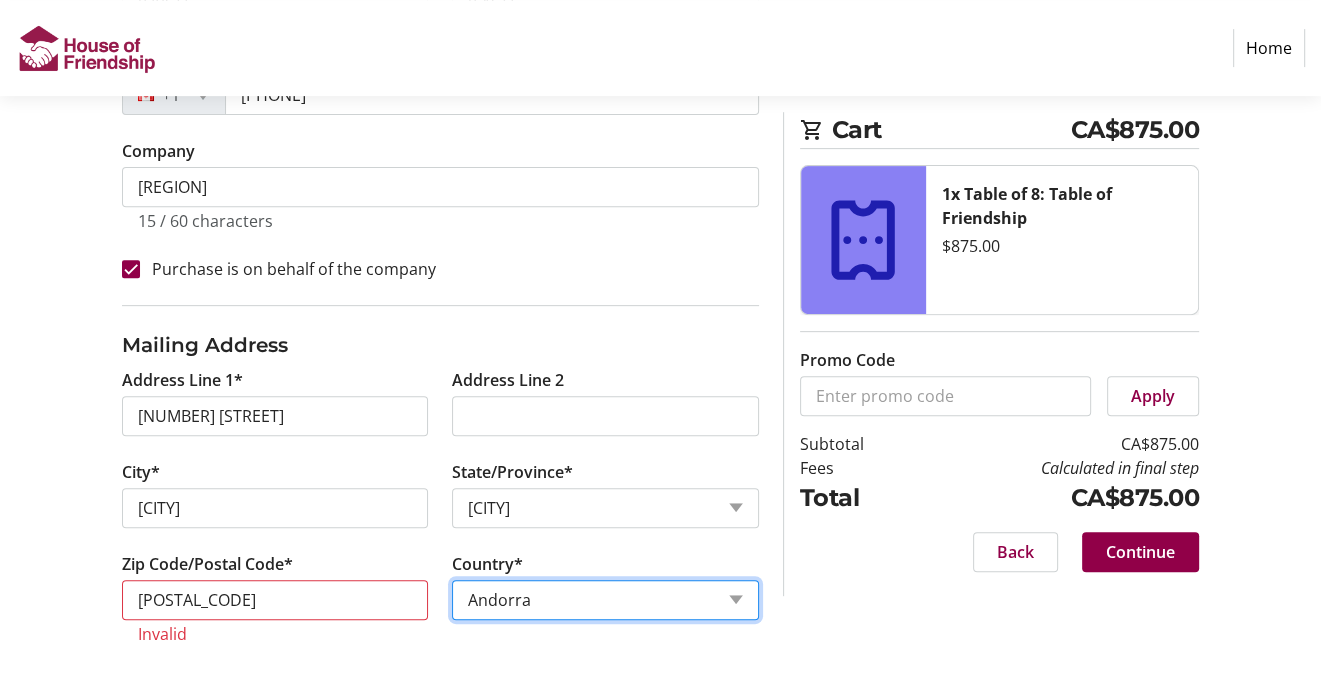 drag, startPoint x: 662, startPoint y: 586, endPoint x: 451, endPoint y: 580, distance: 211.0853 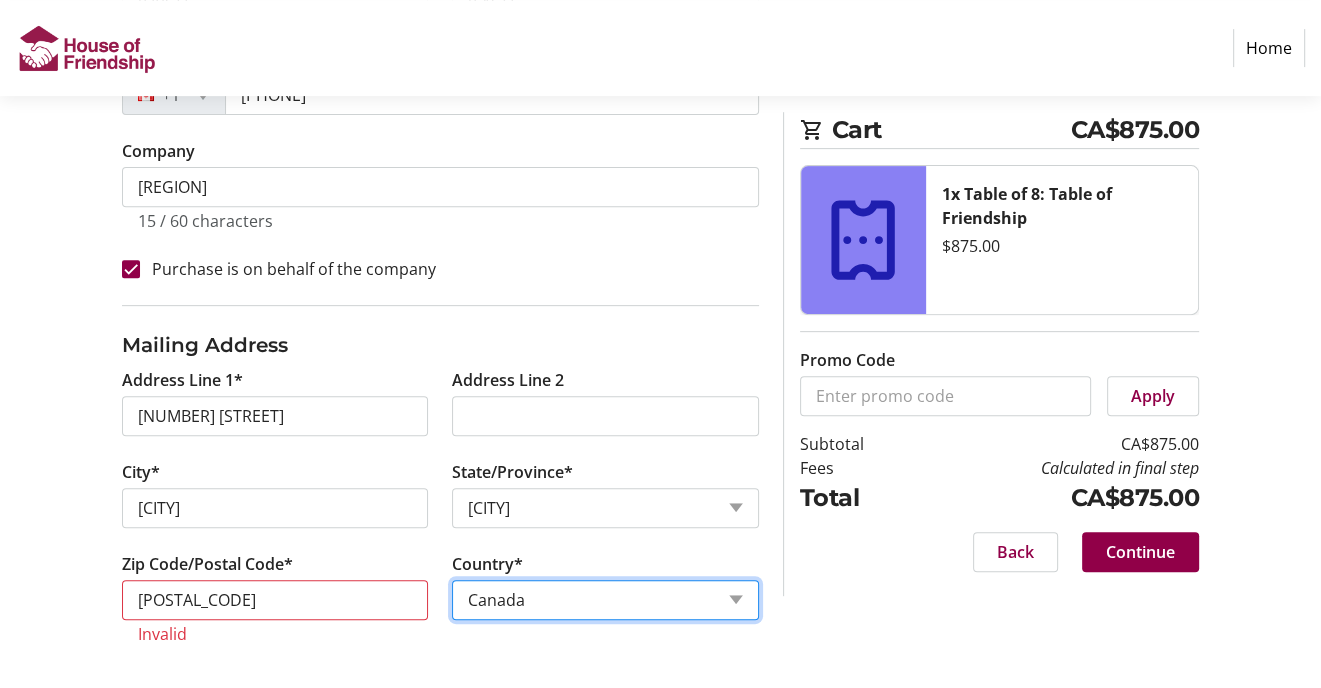 click on "Country Country  Afghanistan   Åland Islands   Albania   Algeria   American Samoa   Andorra   Angola   Anguilla   Antarctica   Antigua and Barbuda   Argentina   Armenia   Aruba   Australia   Austria   Azerbaijan   The Bahamas   Bahrain   Bangladesh   Barbados   Belarus   Belgium   Belize   Benin   Bermuda   Bhutan   Bolivia   Bonaire   Bosnia and Herzegovina   Botswana   Bouvet Island   Brazil   British Indian Ocean Territory   United States Minor Outlying Islands   Virgin Islands (British)   Virgin Islands (U.S.)   Brunei   Bulgaria   Burkina Faso   Burundi   Cambodia   Cameroon   Canada   Cape Verde   Cayman Islands   Central African Republic   Chad   Chile   China   Christmas Island   Cocos (Keeling) Islands   Colombia   Comoros   Republic of the Congo   Democratic Republic of the Congo   Cook Islands   Costa Rica   Croatia   Cuba   Curaçao   Cyprus   Czech Republic   Denmark   Djibouti   Dominica   Dominican Republic   Ecuador   Egypt   El Salvador   Equatorial Guinea   Eritrea   Estonia   Ethiopia" at bounding box center [605, 600] 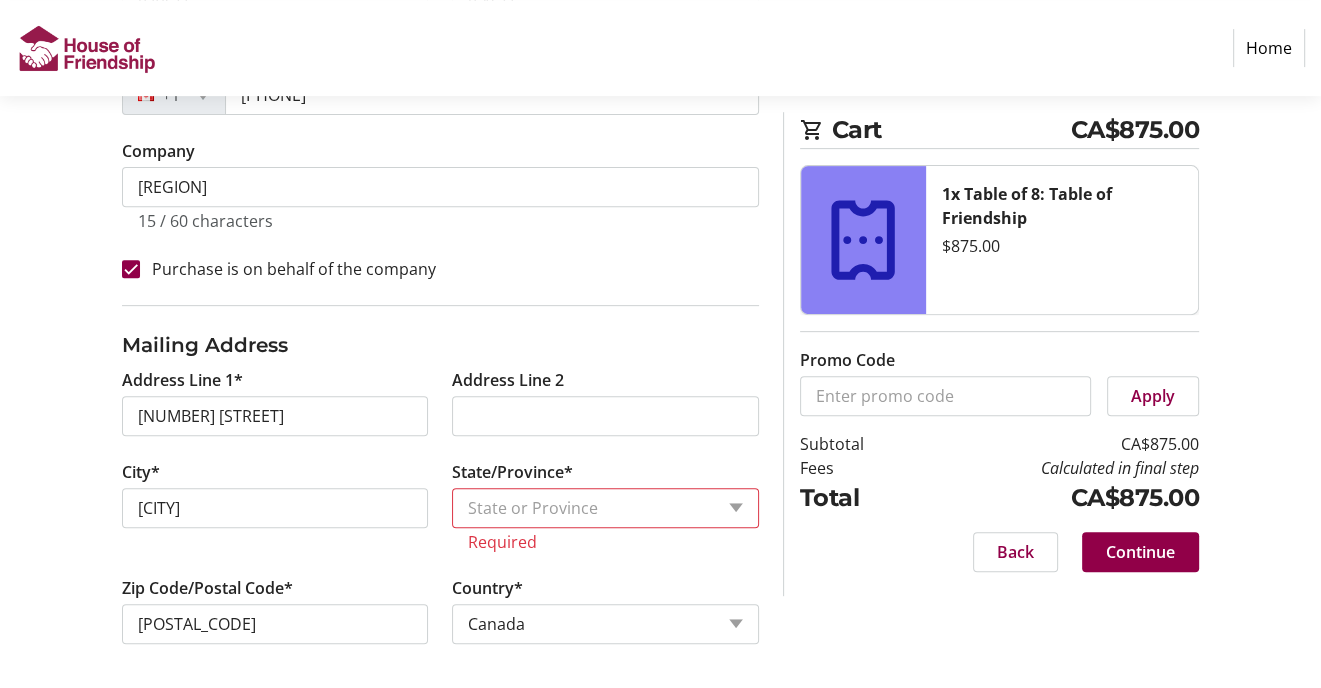 click on "Log In to Your Account (Optional) Or continue below to checkout as a guest.  Log In  Contact Information Email Address* [EMAIL] First Name* [FIRST] Last Name* [LAST]  Mobile Phone Number  [PHONE]  Company  [COMPANY] 15 / 60 characters  Purchase is on behalf of the company  Mailing Address  Address Line 1*  [NUMBER] [STREET]  Address Line 2   City*  [CITY]  State/Province*  State or Province  State or Province   Alberta   British Columbia   Manitoba   New Brunswick   Newfoundland and Labrador   Nova Scotia   Ontario   Prince Edward Island   Quebec   Saskatchewan   Northwest Territories   Nunavut   Yukon  Required  Zip Code/Postal Code*  [POSTAL_CODE]  Country*  Country Country  Afghanistan   Åland Islands   Albania   Algeria   American Samoa   Andorra   Angola   Anguilla   Antarctica   Antigua and Barbuda   Argentina   Armenia   Aruba   Australia   Austria   Azerbaijan   The Bahamas   Bahrain   Bangladesh   Barbados   Belarus   Belgium   Belize   Benin   Bermuda   Chad" 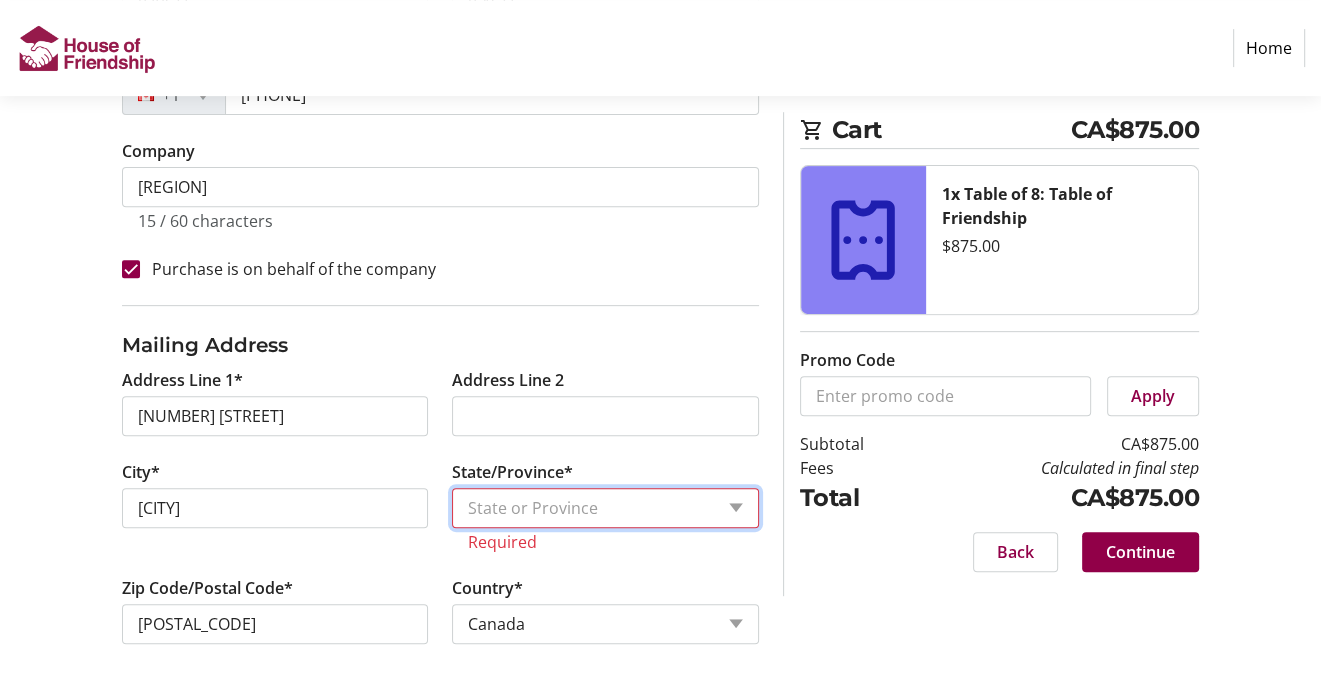 click on "State or Province  State or Province   Alberta   British Columbia   Manitoba   New Brunswick   Newfoundland and Labrador   Nova Scotia   Ontario   Prince Edward Island   Quebec   Saskatchewan   Northwest Territories   Nunavut   Yukon" at bounding box center [605, 508] 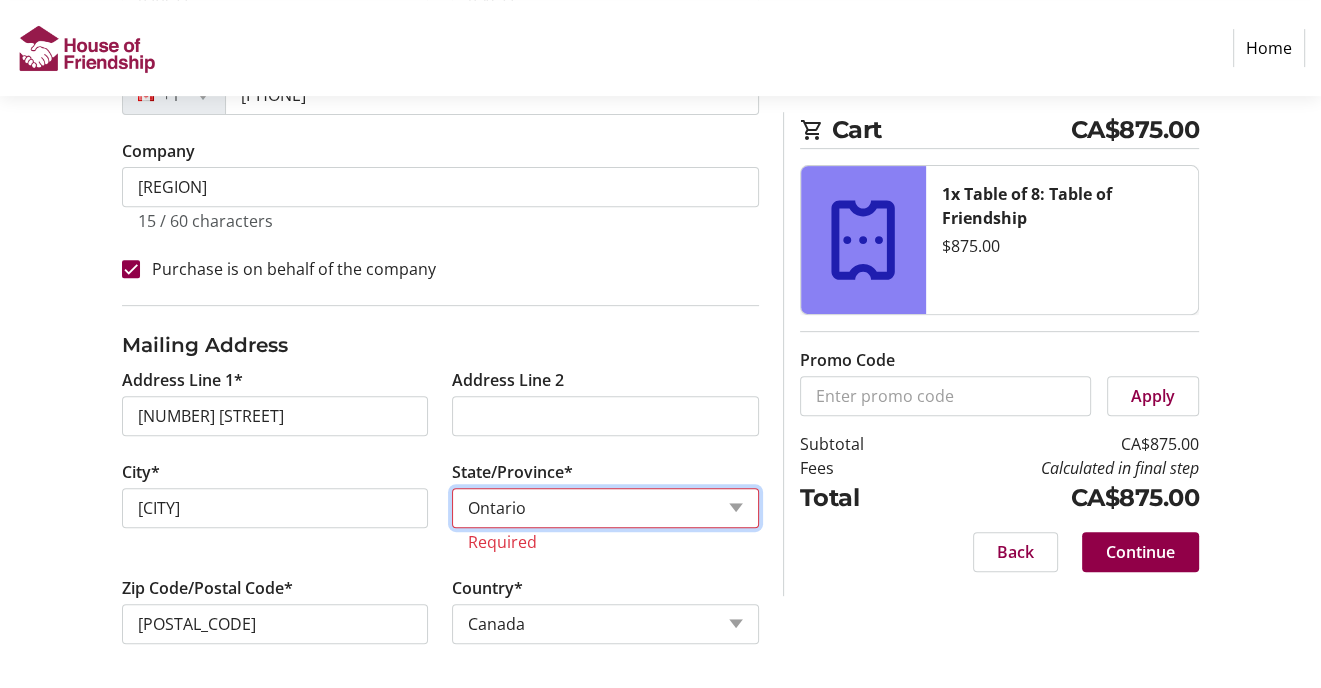 click on "State or Province  State or Province   Alberta   British Columbia   Manitoba   New Brunswick   Newfoundland and Labrador   Nova Scotia   Ontario   Prince Edward Island   Quebec   Saskatchewan   Northwest Territories   Nunavut   Yukon" at bounding box center (605, 508) 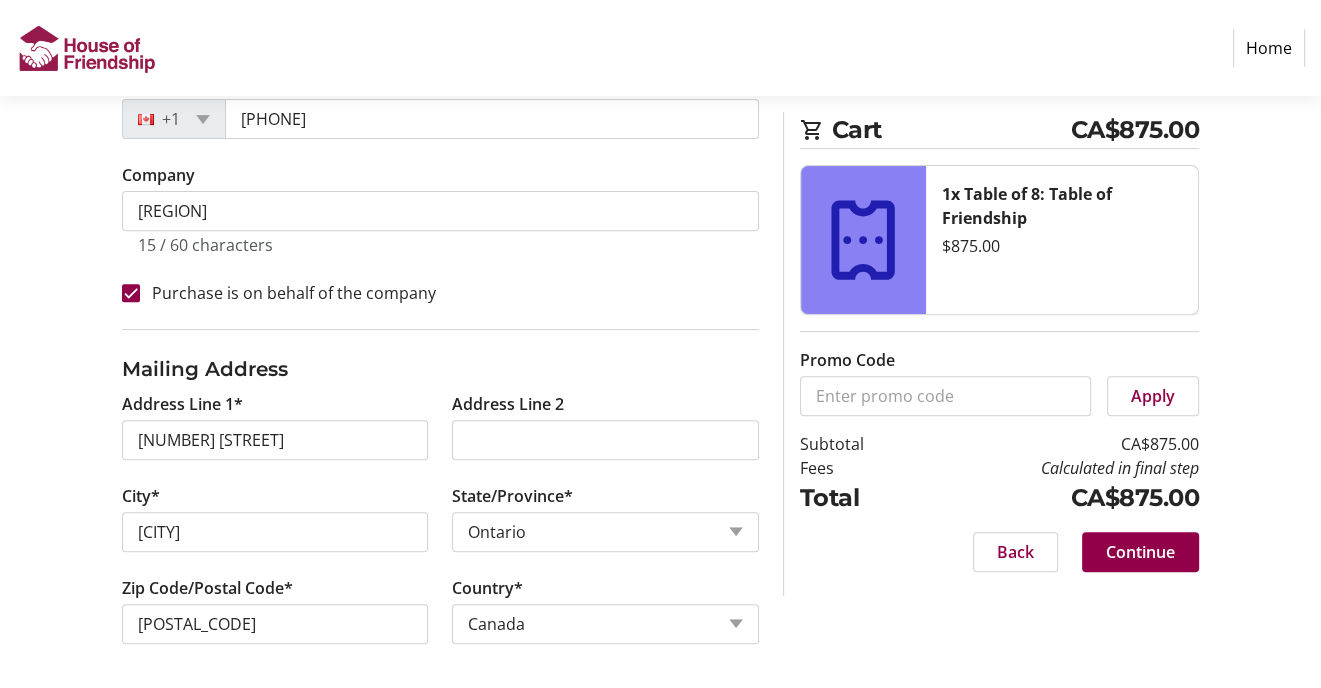click on "Cart CA$875.00 1x Table of 8: Table of Friendship  $875.00  Promo Code  Apply  Subtotal  CA$875.00  Fees  Calculated in final step  Total  CA$875.00   Back   Continue" 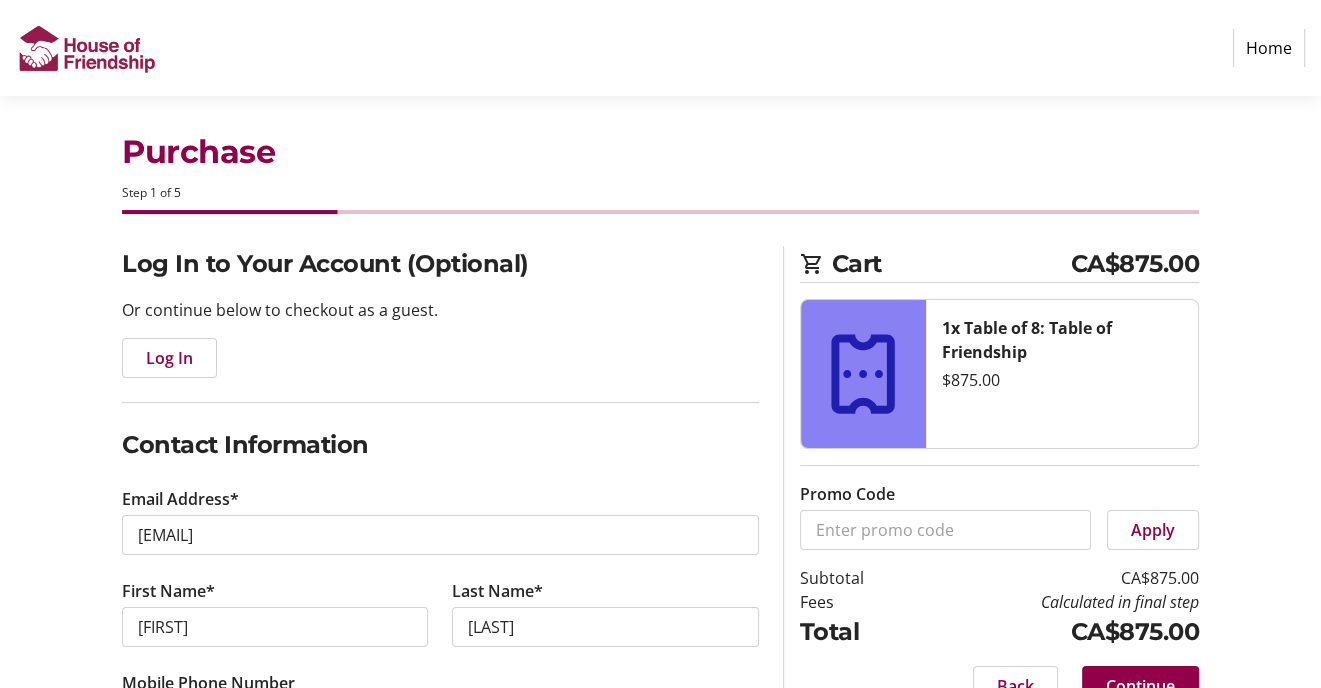 scroll, scrollTop: 616, scrollLeft: 0, axis: vertical 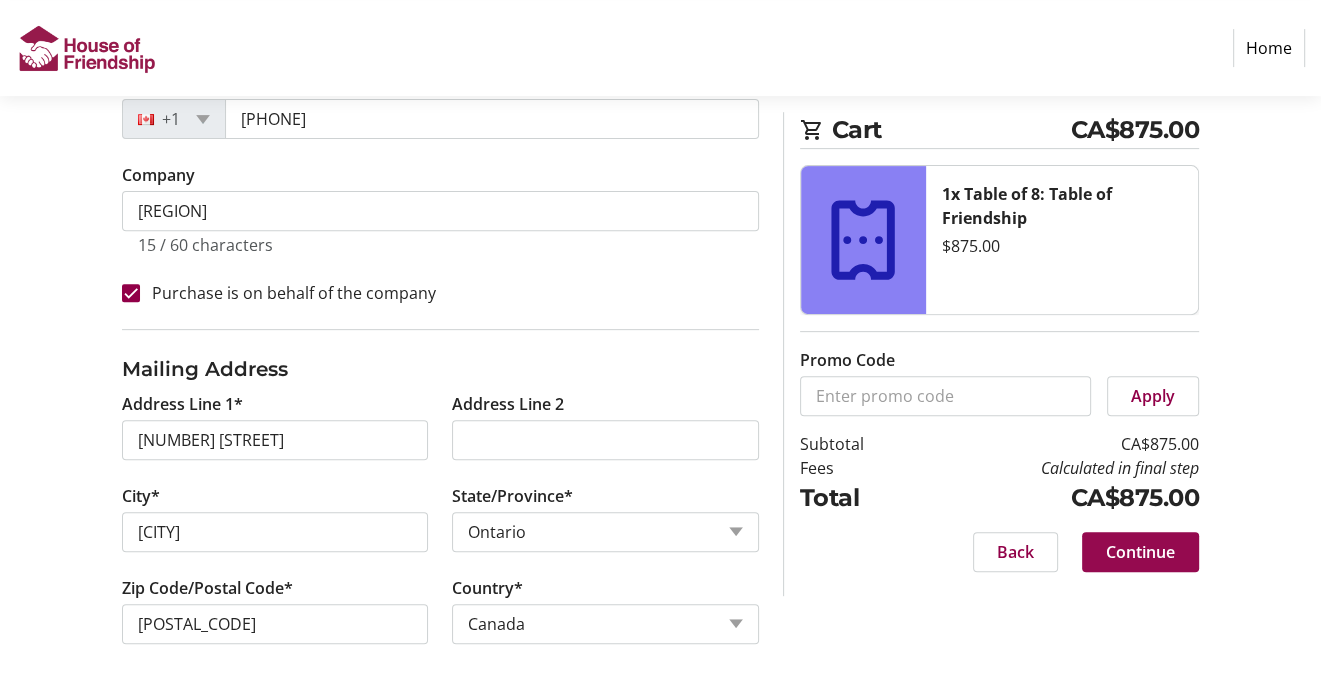 click on "Continue" 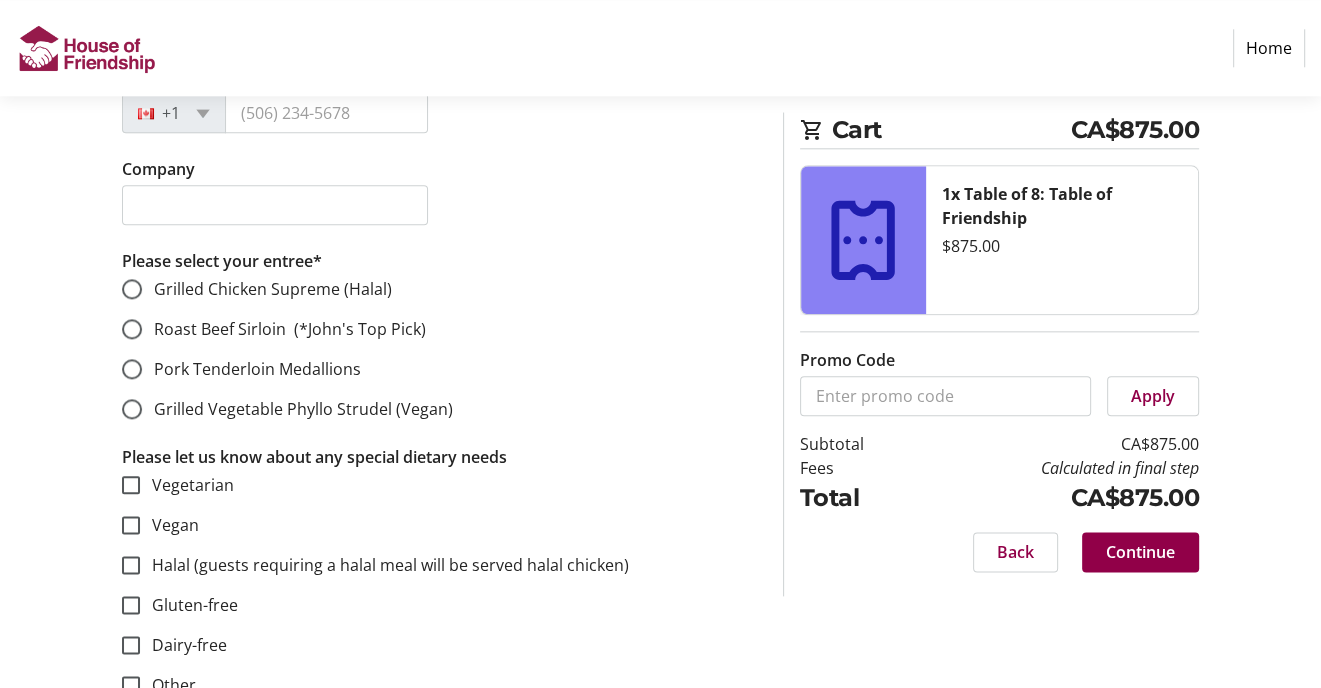 scroll, scrollTop: 8775, scrollLeft: 0, axis: vertical 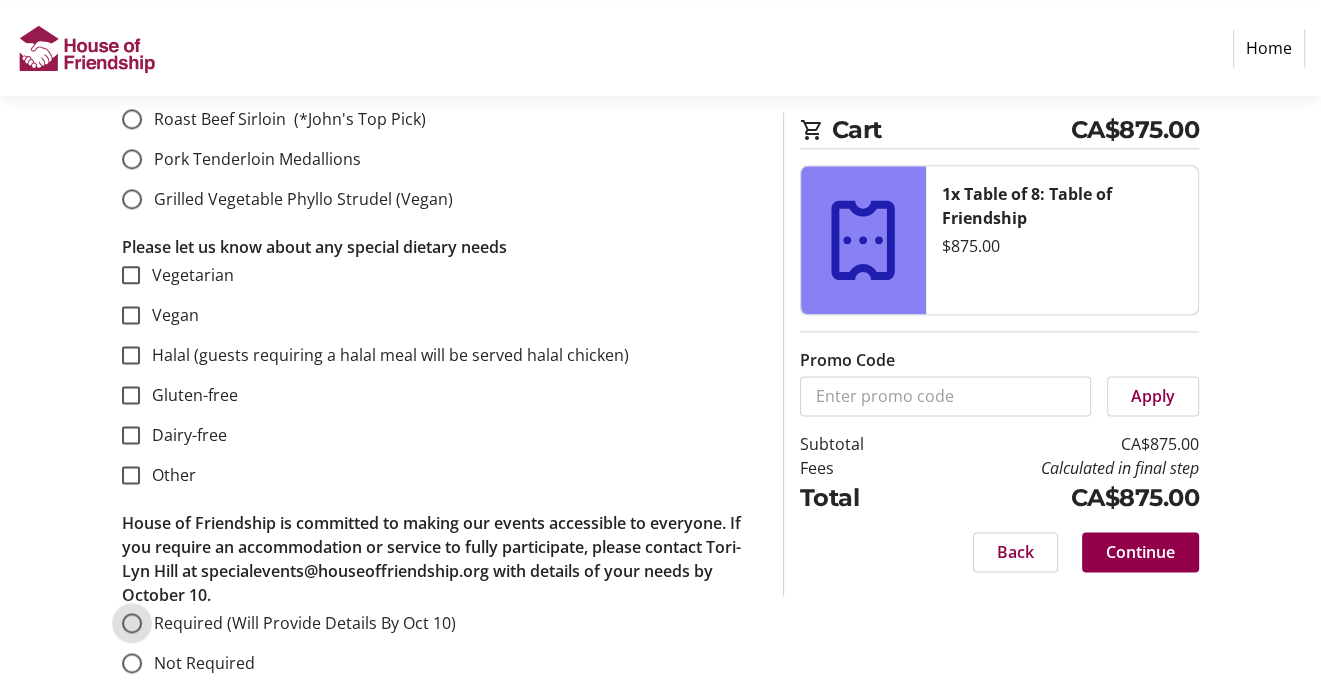 click on "Required (Will Provide Details By Oct 10)" at bounding box center (132, 623) 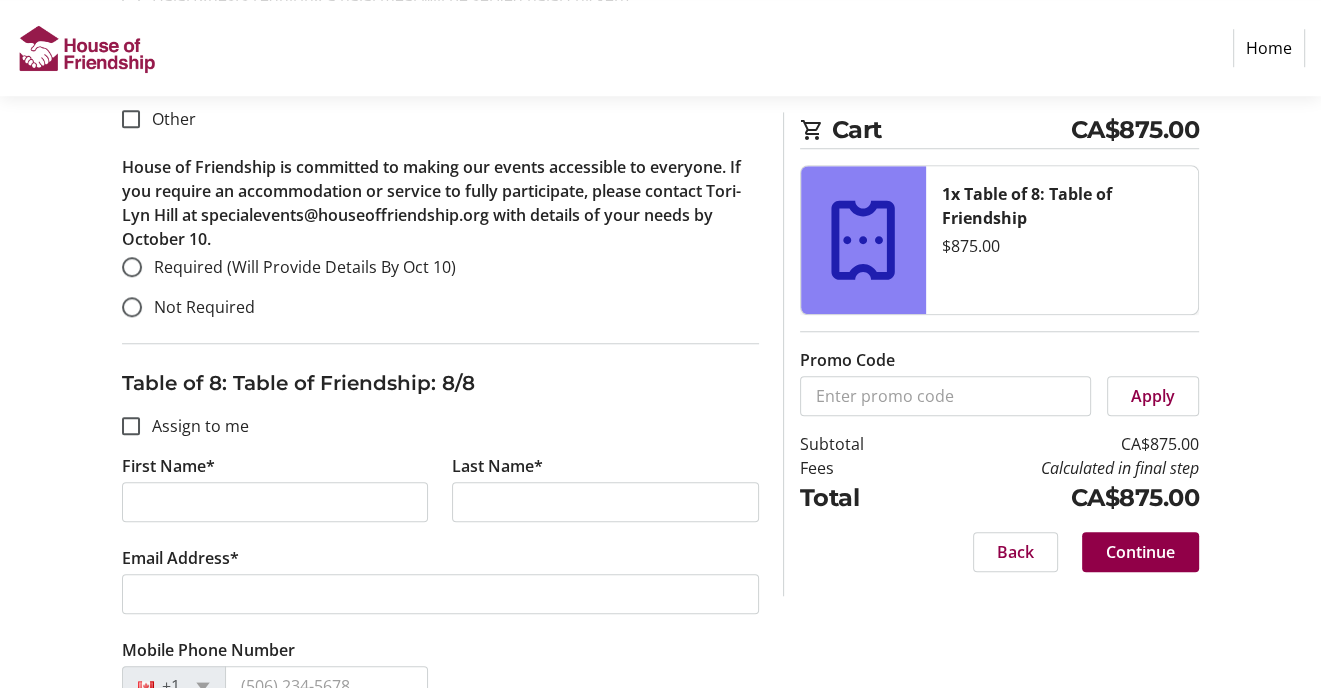 scroll, scrollTop: 7875, scrollLeft: 0, axis: vertical 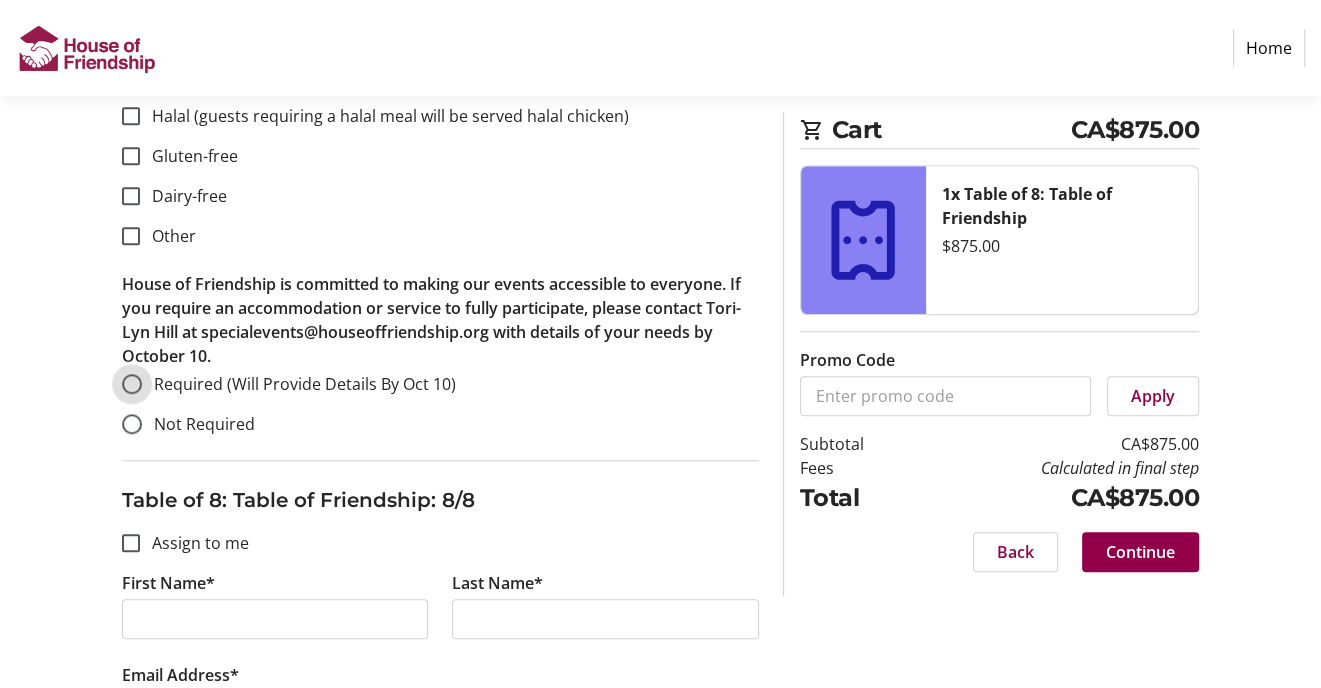 click on "Required (Will Provide Details By Oct 10)" at bounding box center [132, 384] 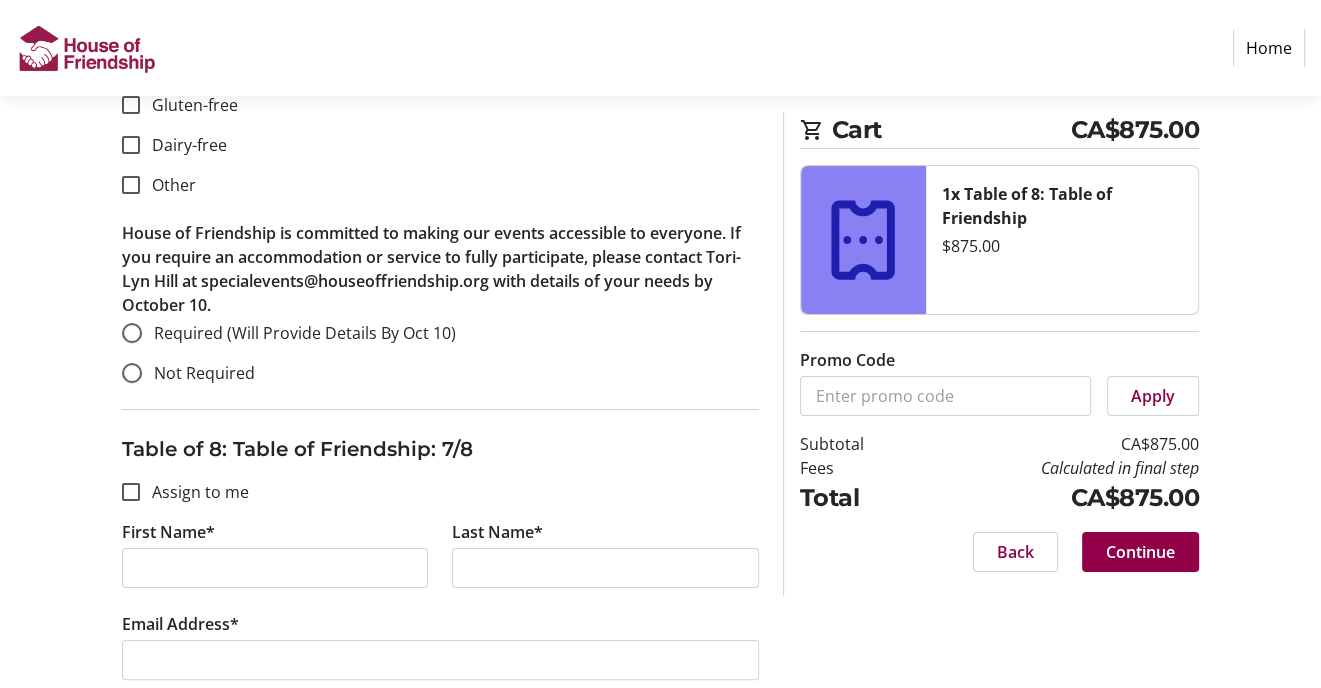 scroll, scrollTop: 6775, scrollLeft: 0, axis: vertical 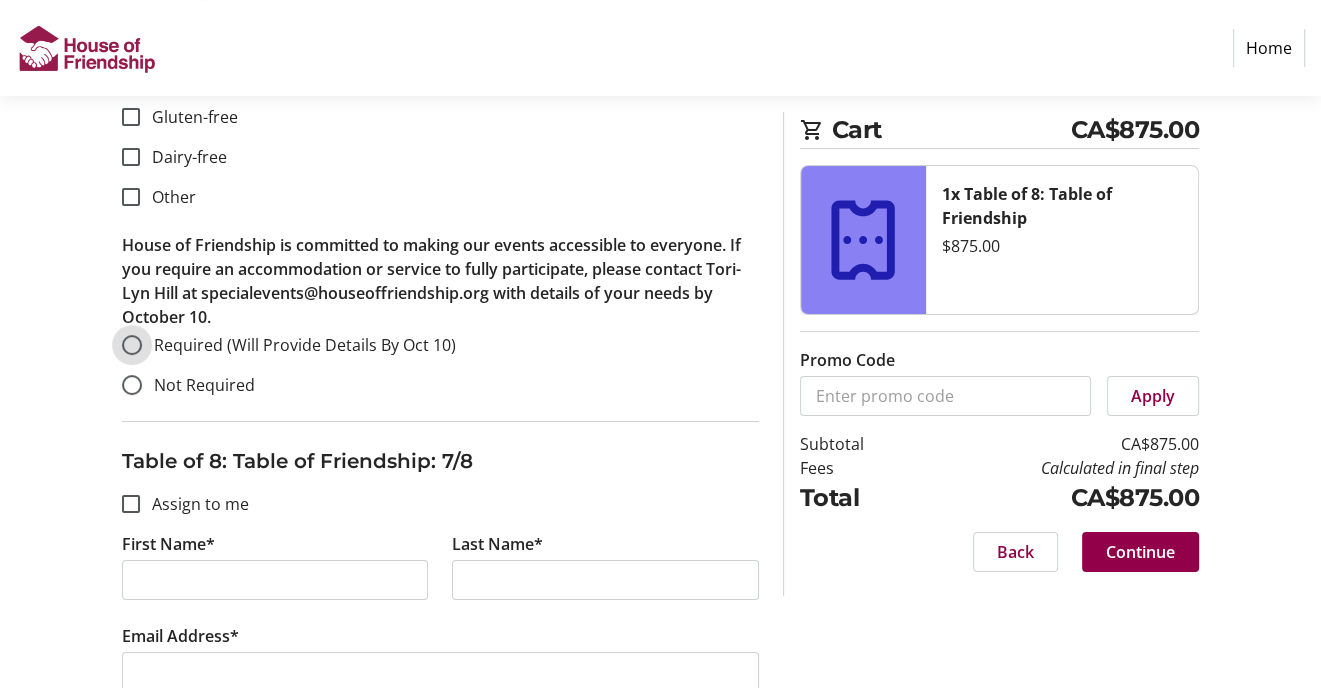 click on "Required (Will Provide Details By Oct 10)" at bounding box center [132, 345] 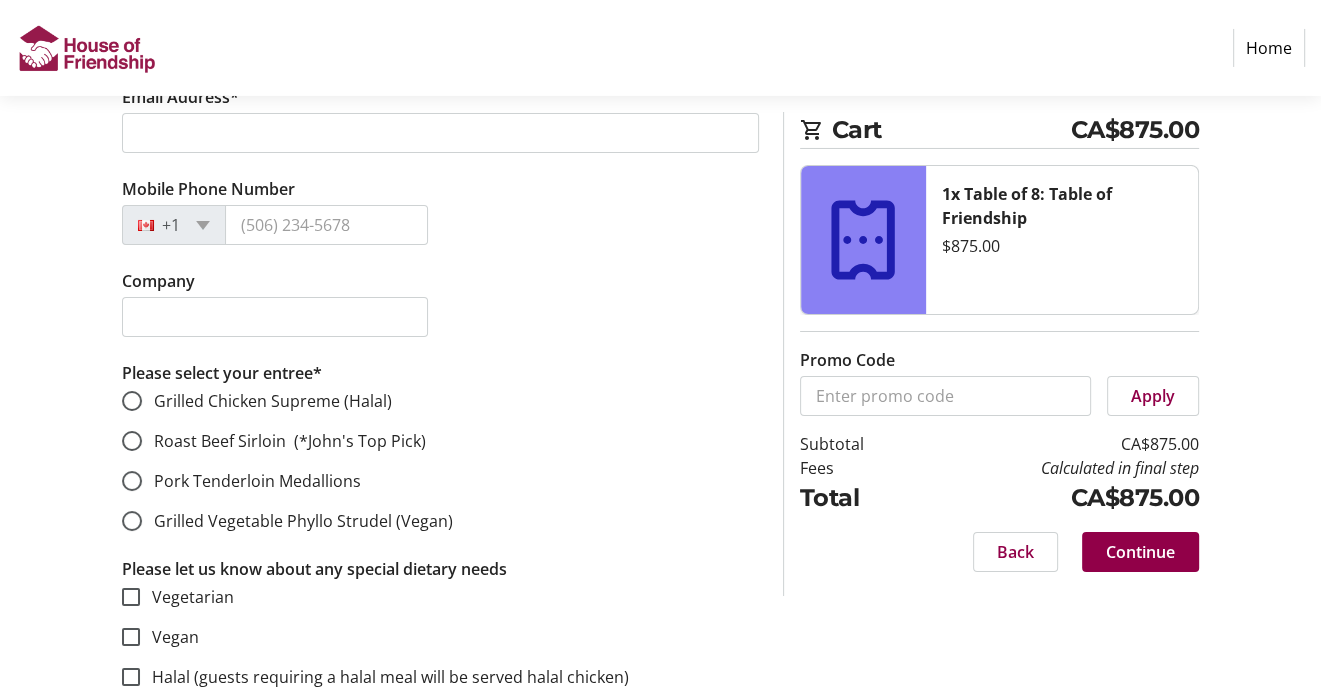 scroll, scrollTop: 5775, scrollLeft: 0, axis: vertical 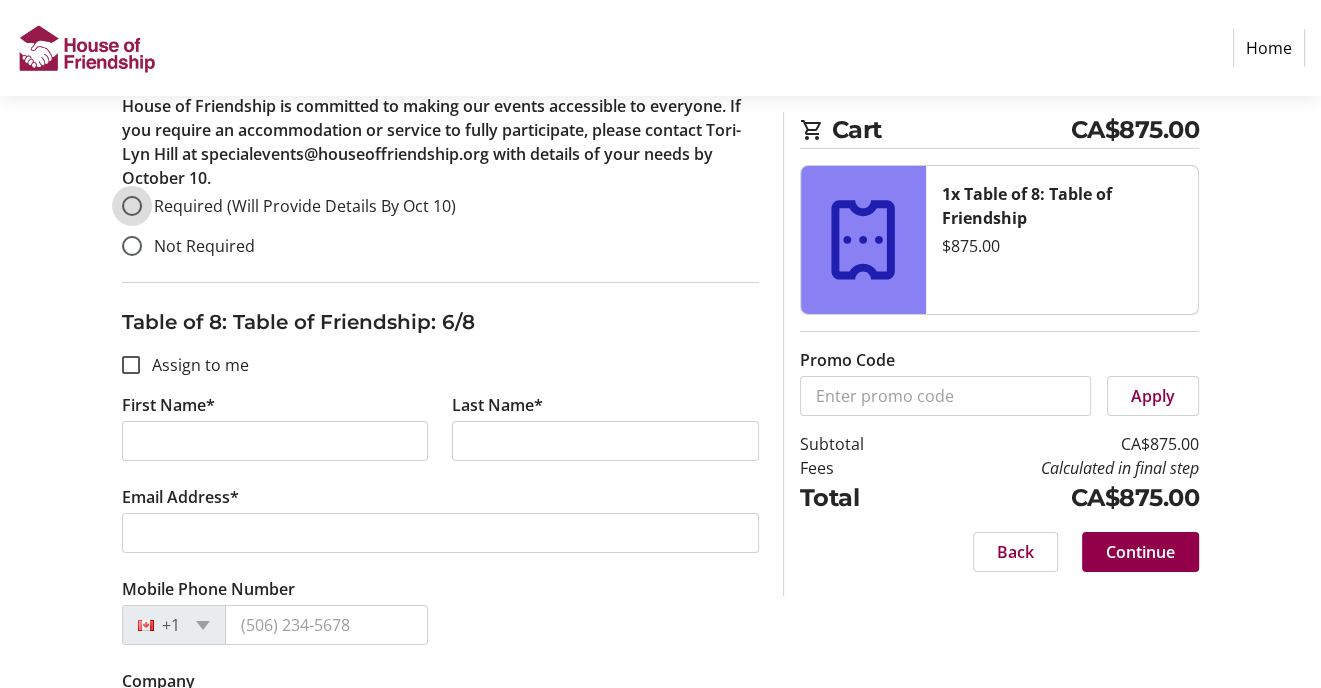 drag, startPoint x: 138, startPoint y: 200, endPoint x: 208, endPoint y: 228, distance: 75.39231 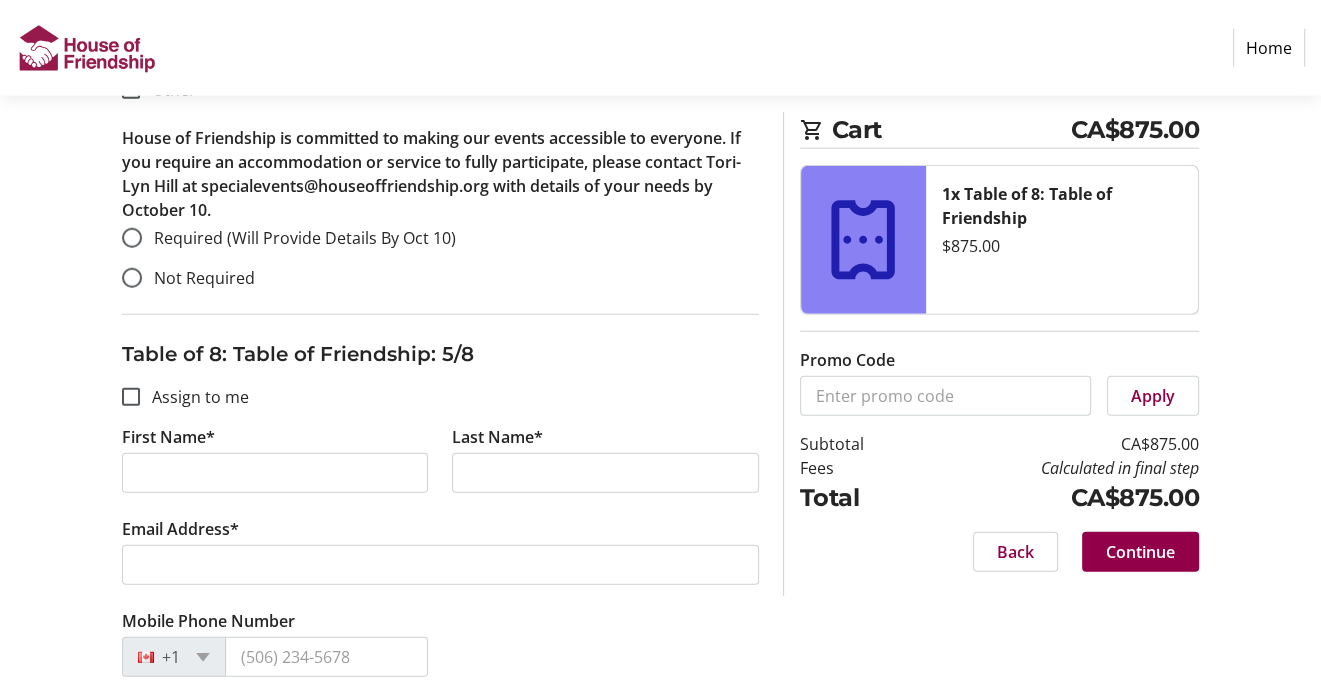 scroll, scrollTop: 4575, scrollLeft: 0, axis: vertical 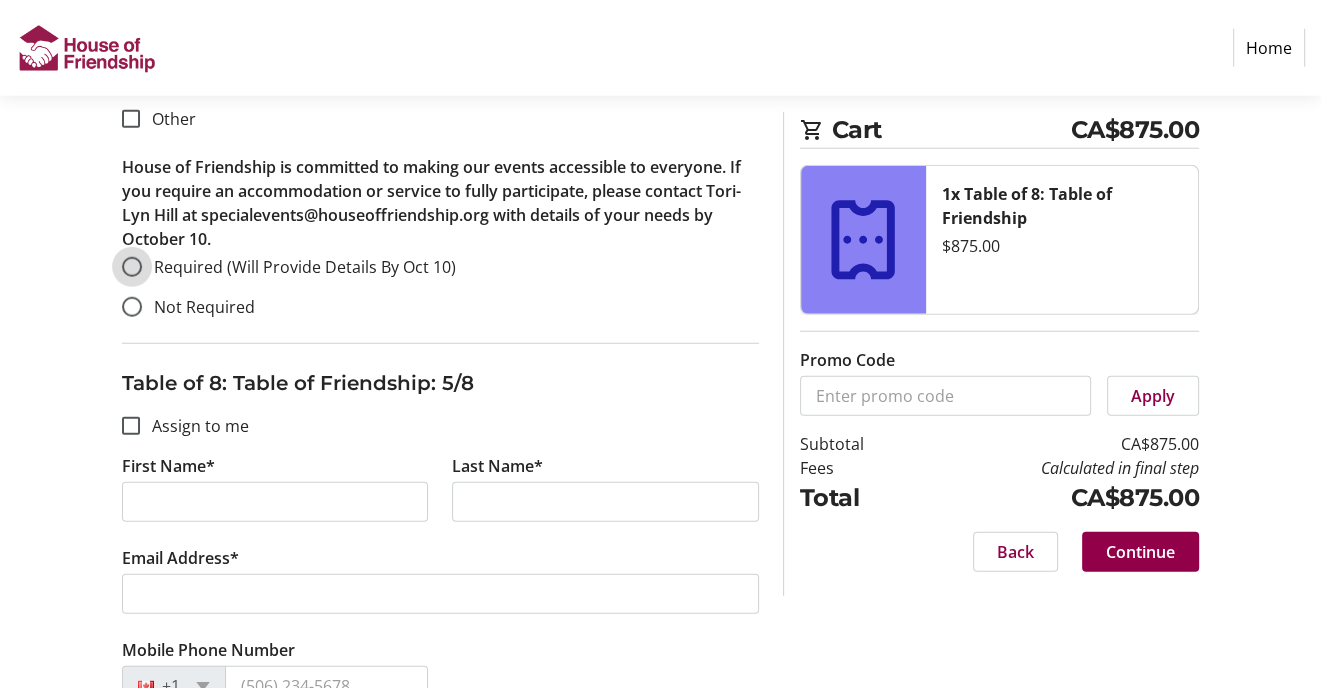 click on "Required (Will Provide Details By Oct 10)" at bounding box center (132, 267) 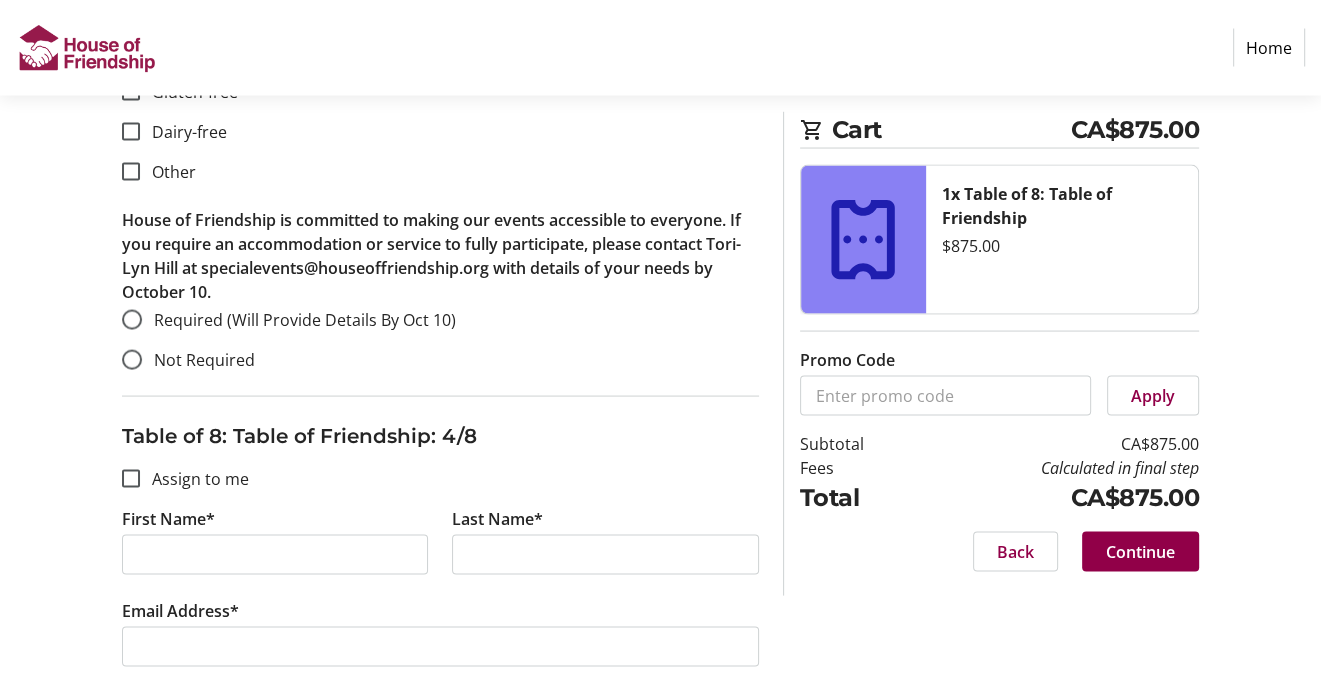 scroll, scrollTop: 3375, scrollLeft: 0, axis: vertical 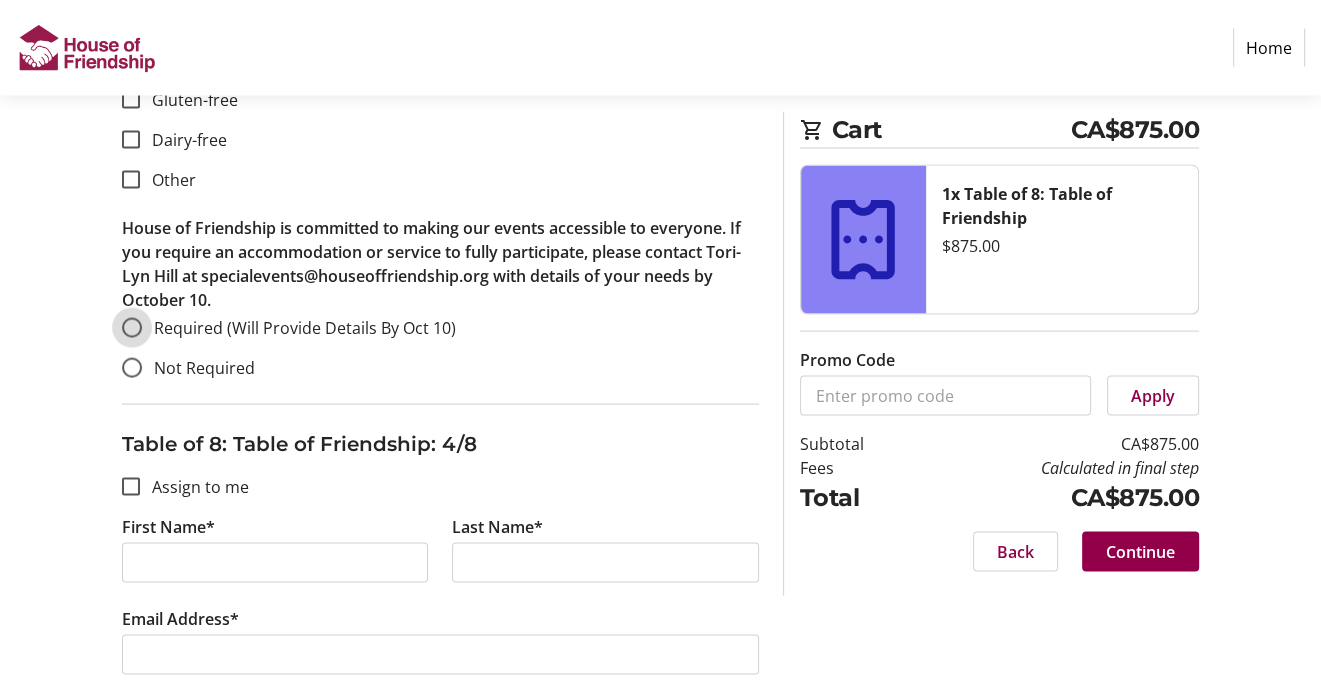 drag, startPoint x: 133, startPoint y: 321, endPoint x: 213, endPoint y: 330, distance: 80.50466 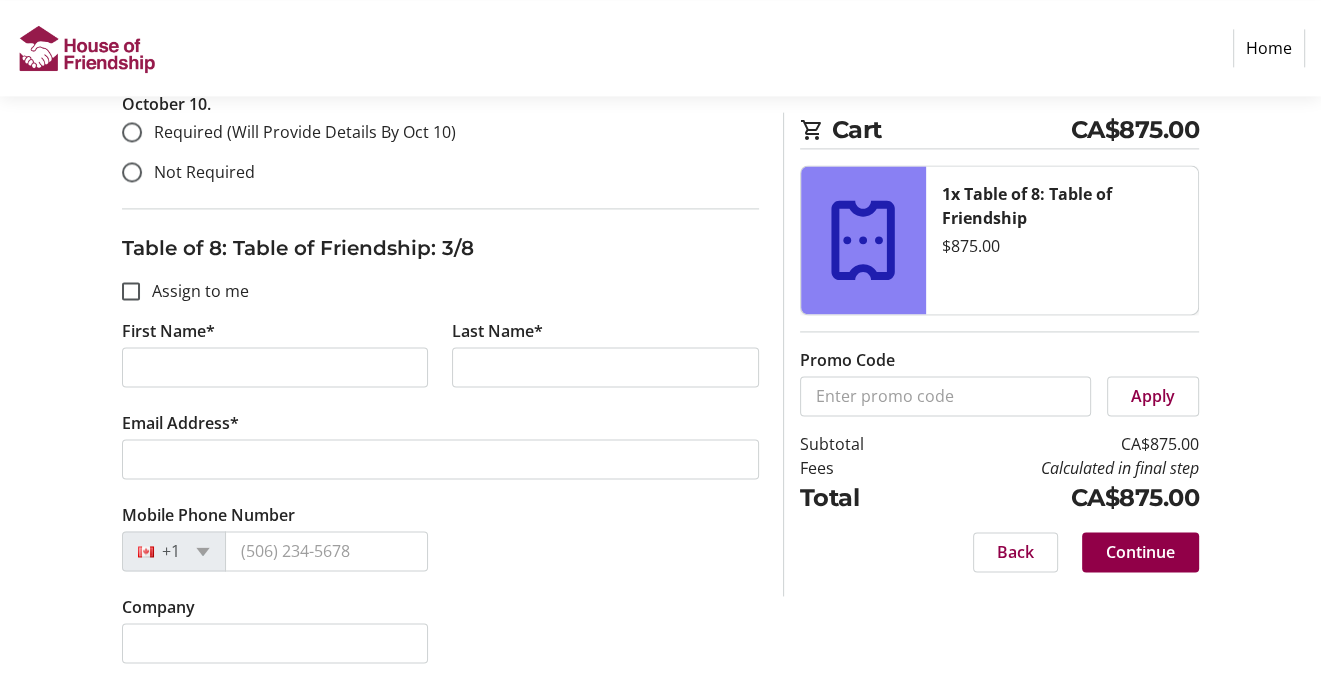 scroll, scrollTop: 2375, scrollLeft: 0, axis: vertical 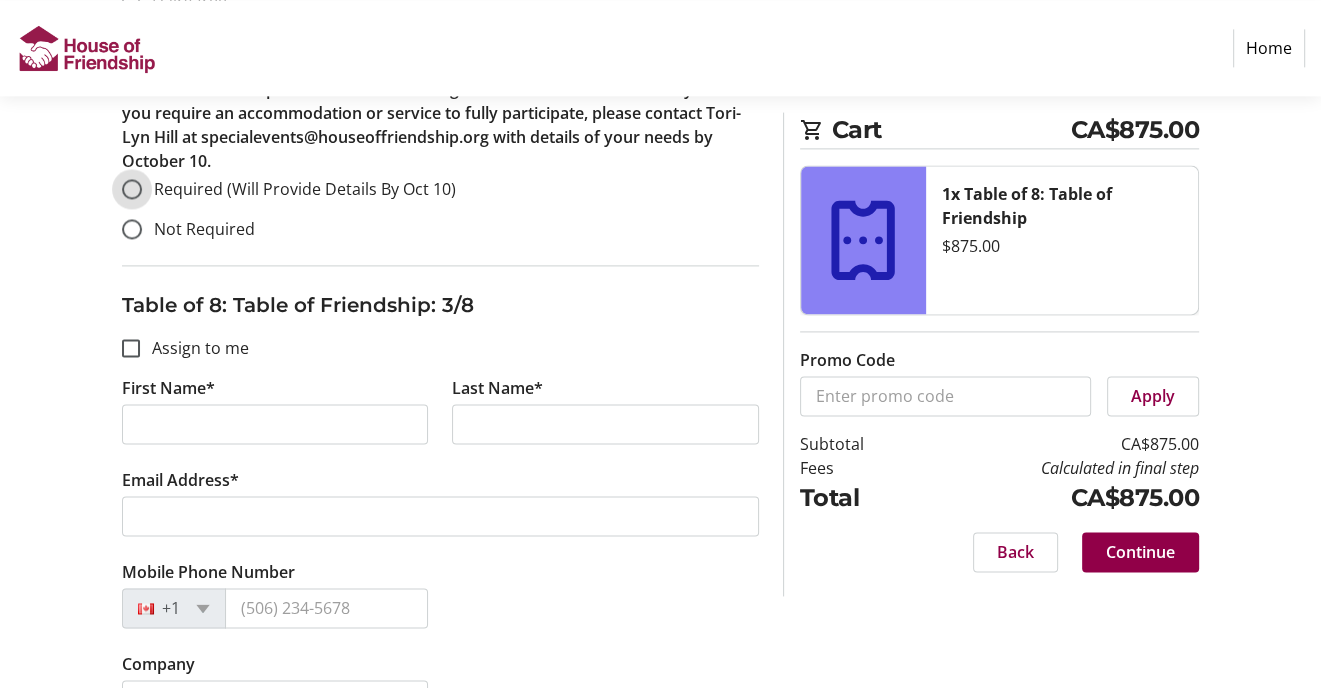 drag, startPoint x: 137, startPoint y: 179, endPoint x: 172, endPoint y: 192, distance: 37.336308 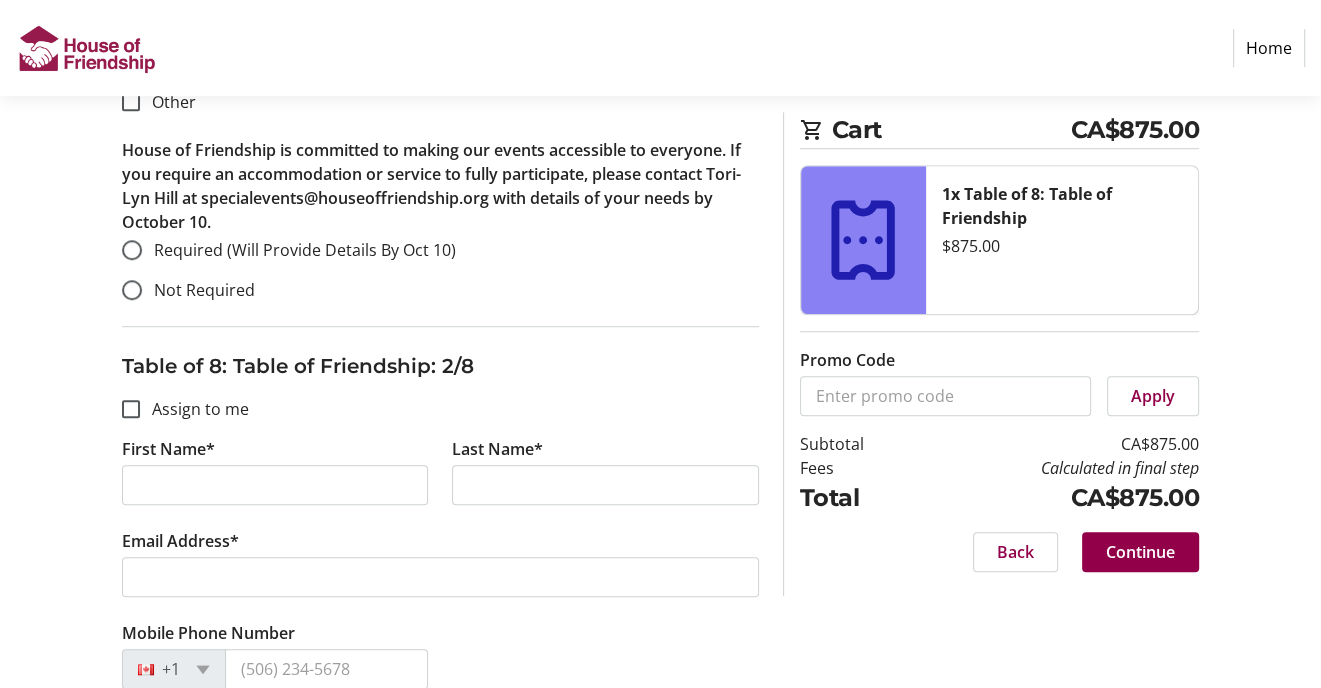 scroll, scrollTop: 1075, scrollLeft: 0, axis: vertical 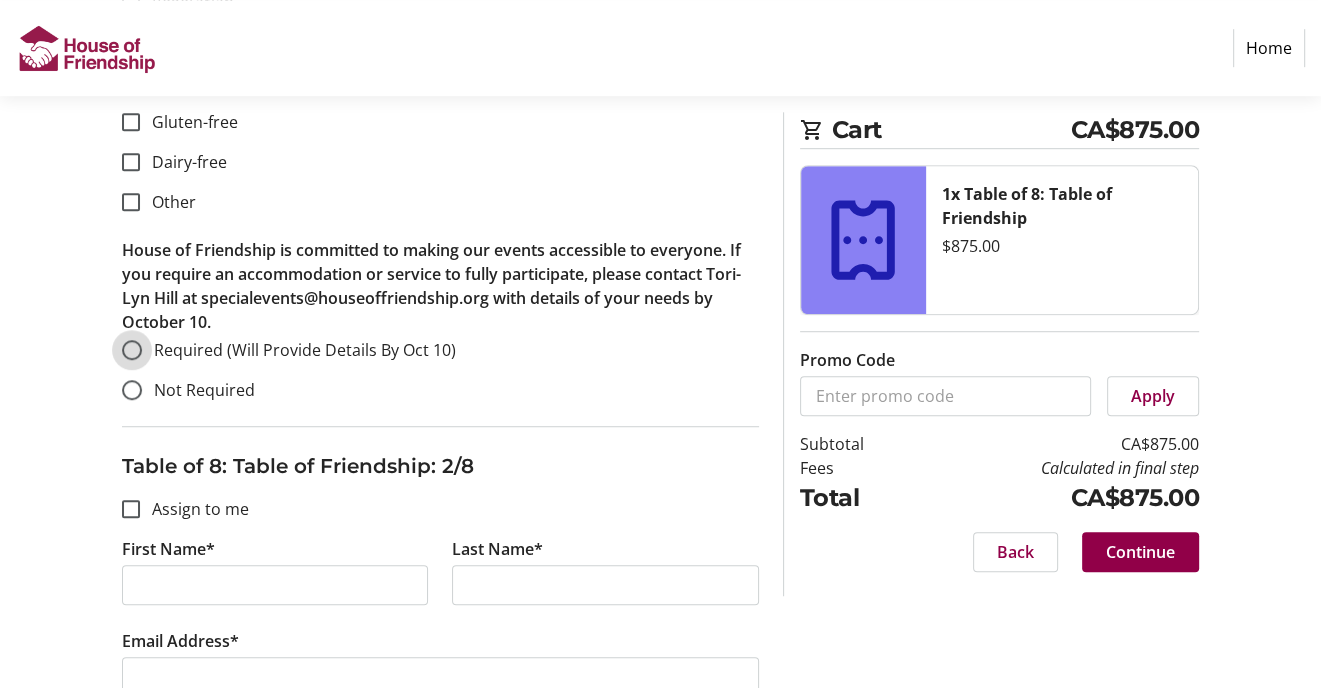 click on "Required (Will Provide Details By Oct 10)" at bounding box center (132, 350) 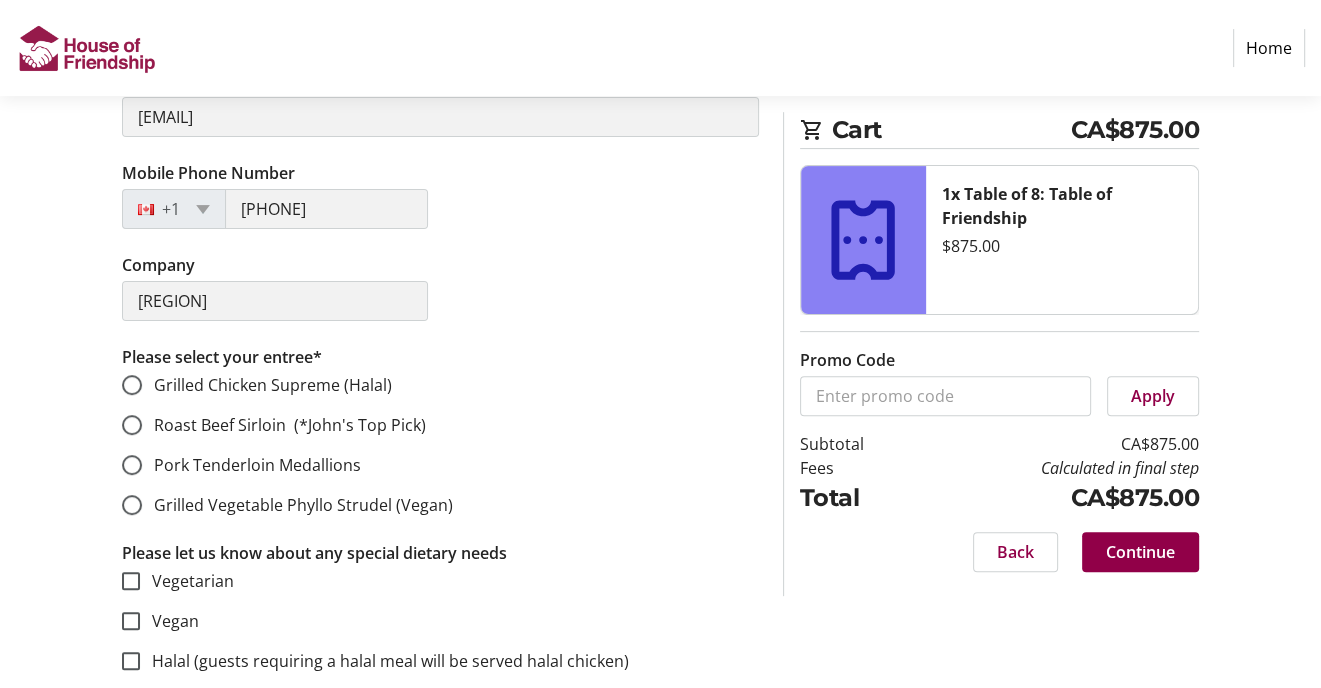 scroll, scrollTop: 500, scrollLeft: 0, axis: vertical 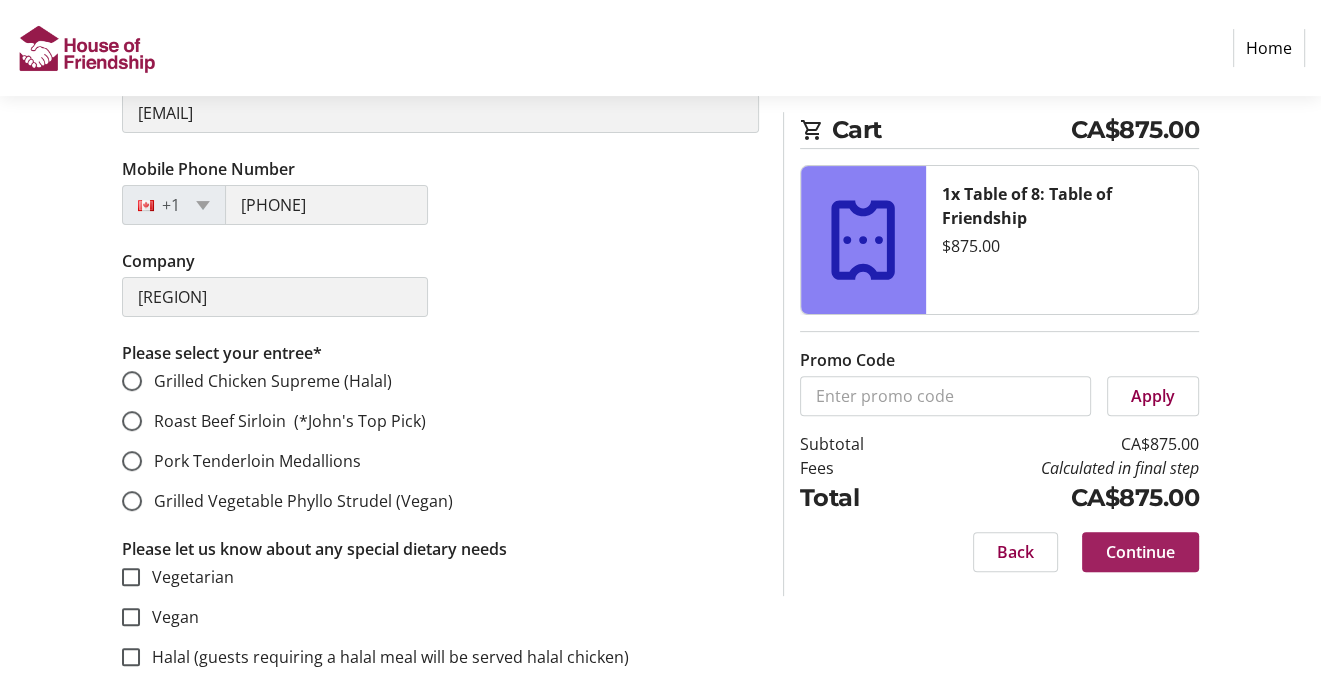 click on "Continue" 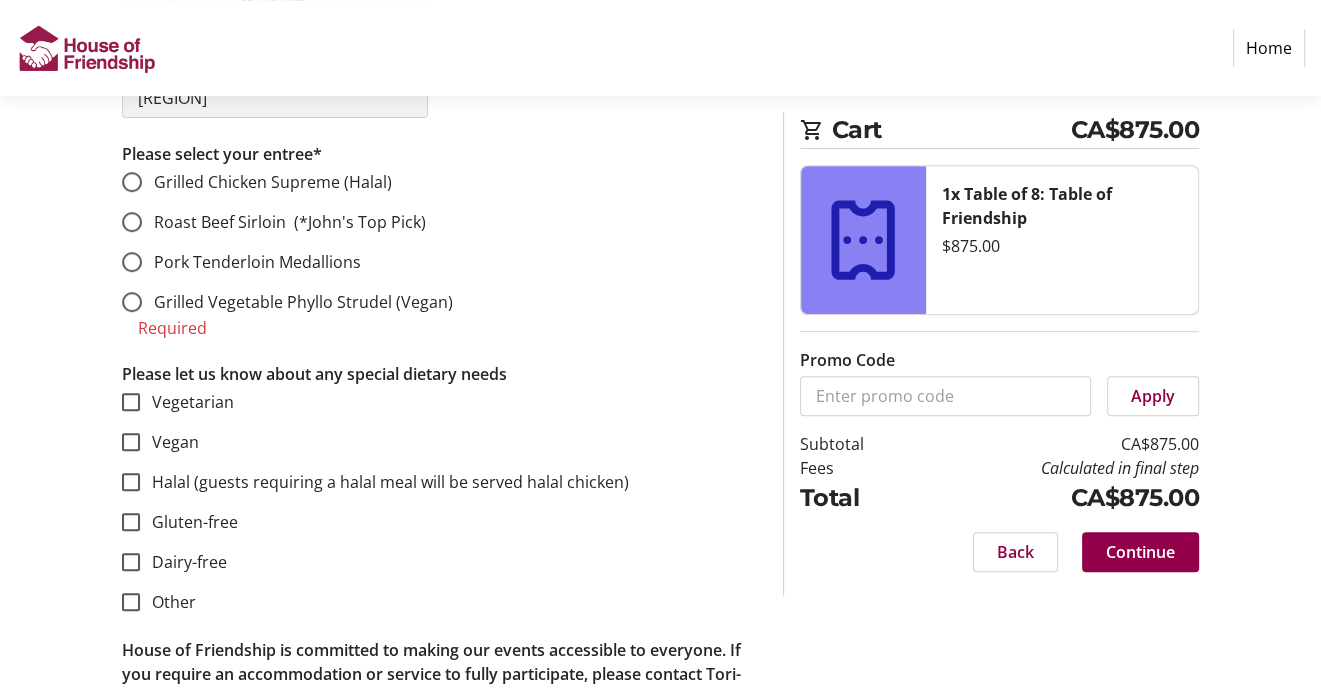 scroll, scrollTop: 612, scrollLeft: 0, axis: vertical 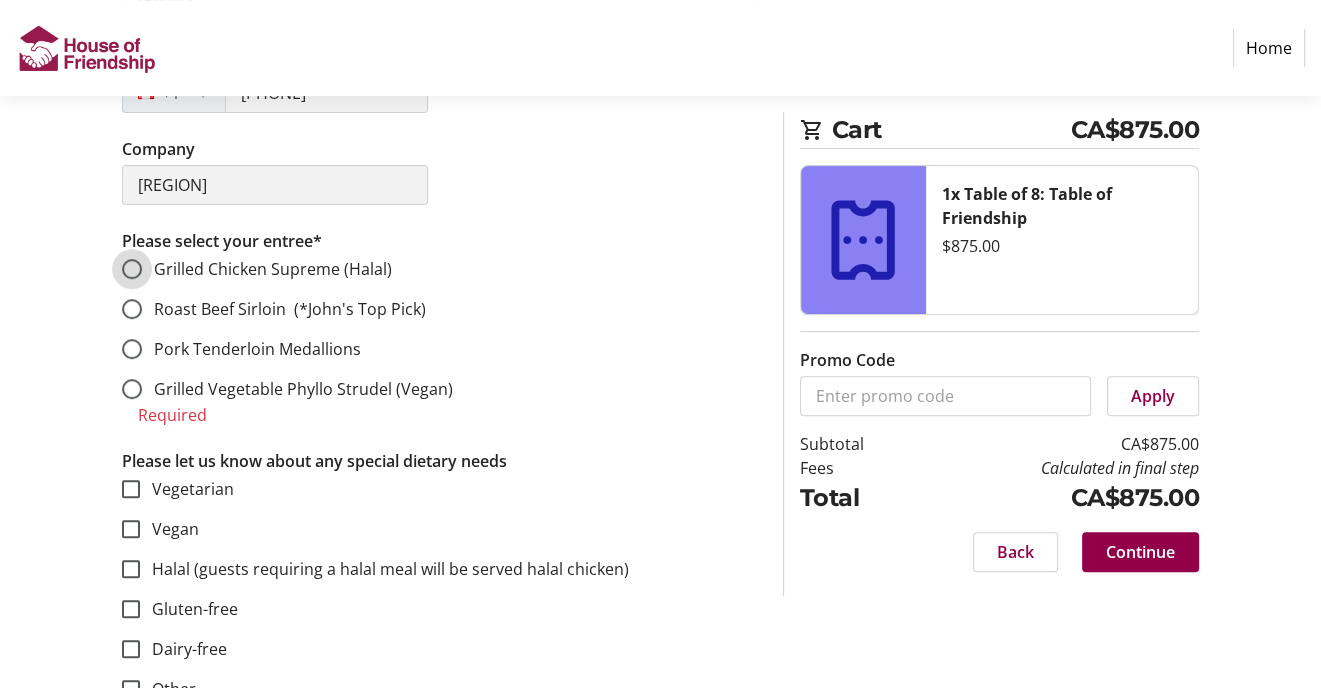 click on "Grilled Chicken Supreme (Halal)" at bounding box center (132, 269) 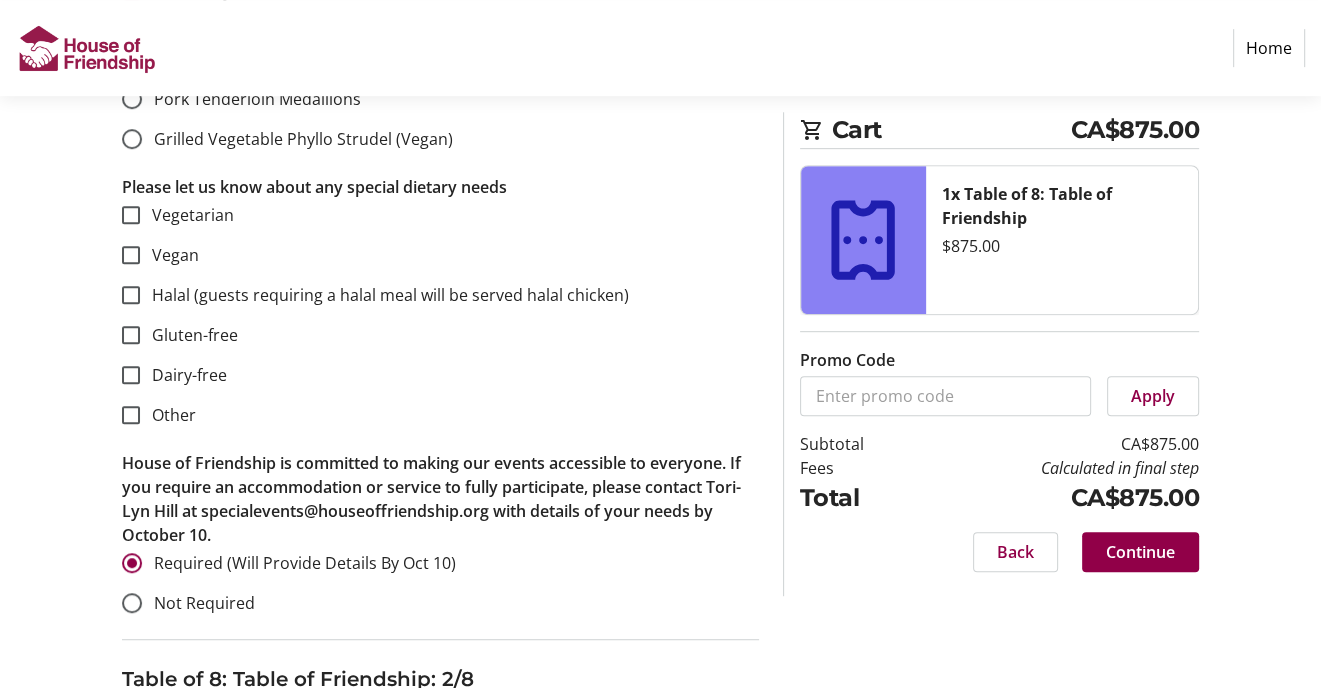scroll, scrollTop: 912, scrollLeft: 0, axis: vertical 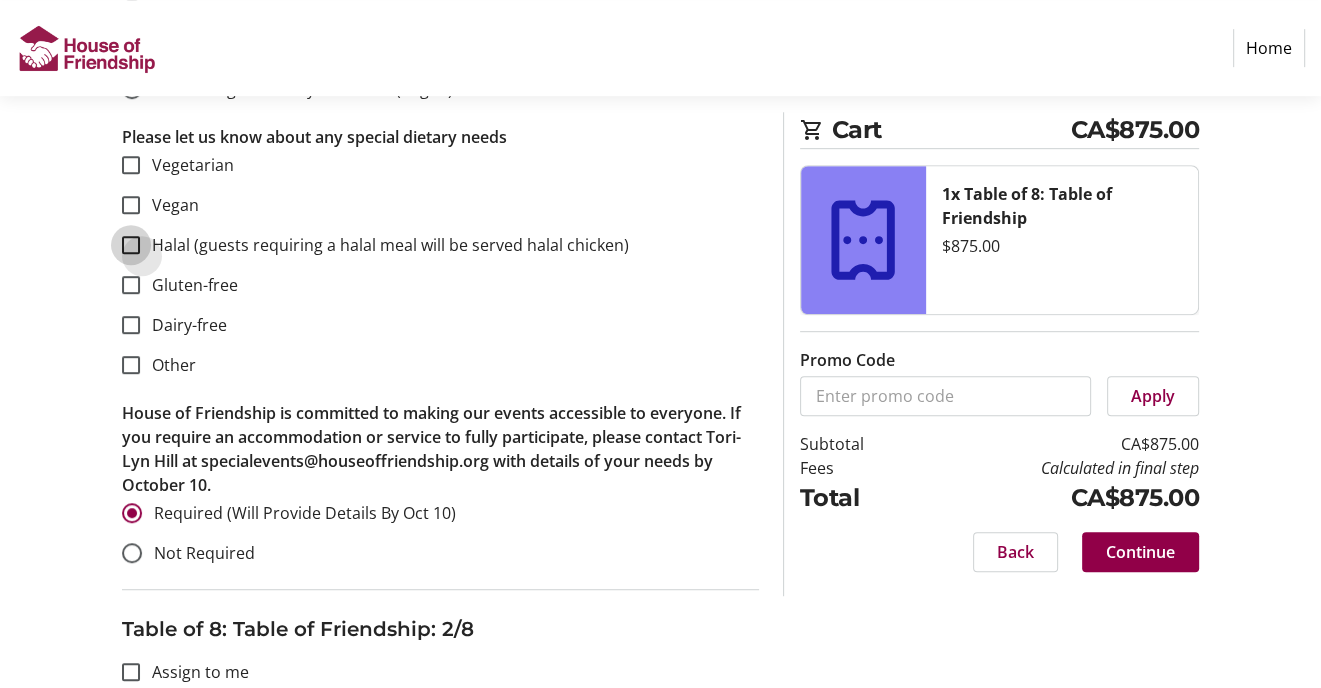 click on "Halal (guests requiring a halal meal will be served halal chicken)" at bounding box center [131, 245] 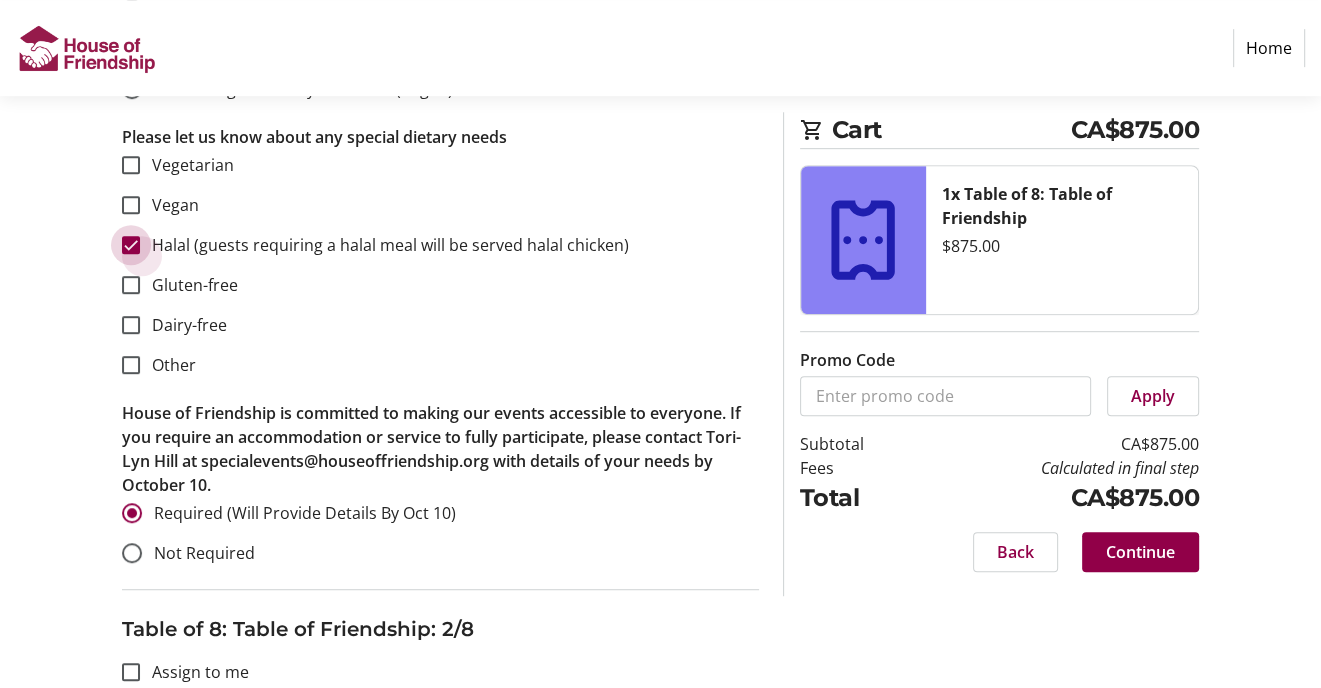 checkbox on "true" 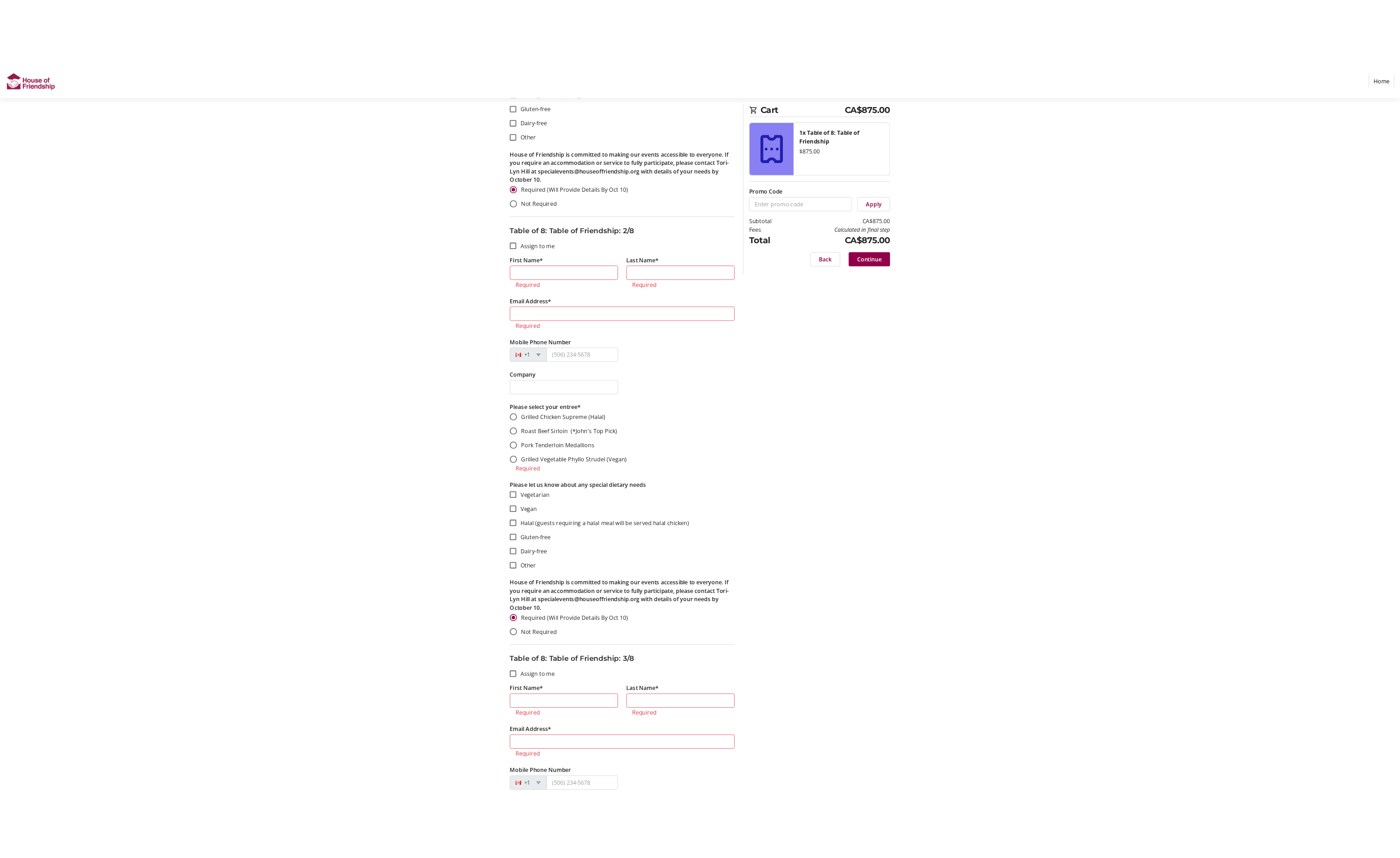scroll, scrollTop: 444, scrollLeft: 0, axis: vertical 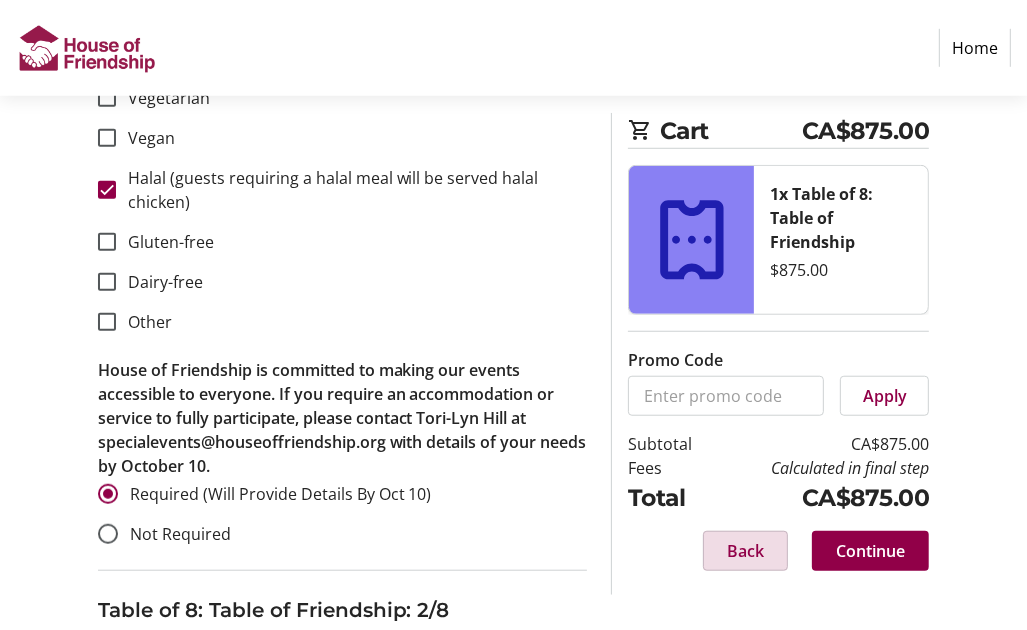 click on "Back" 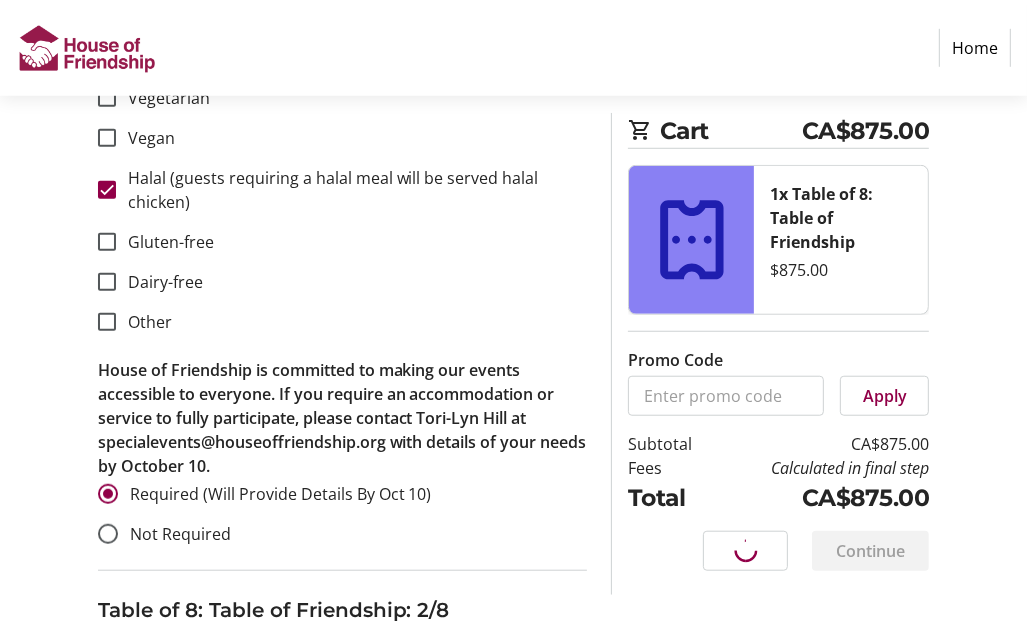 select on "ON" 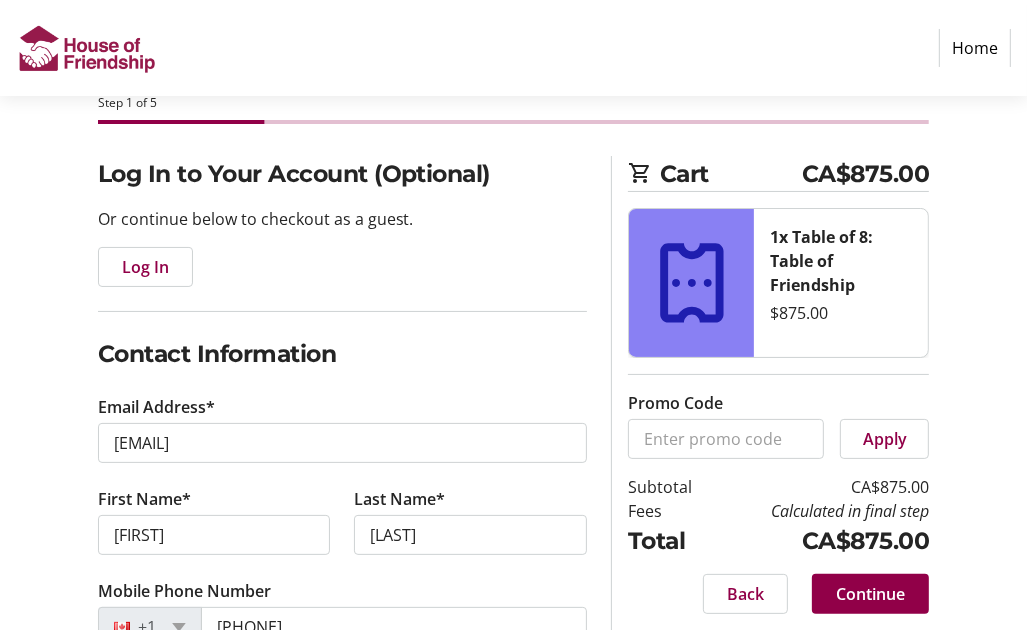 scroll, scrollTop: 100, scrollLeft: 0, axis: vertical 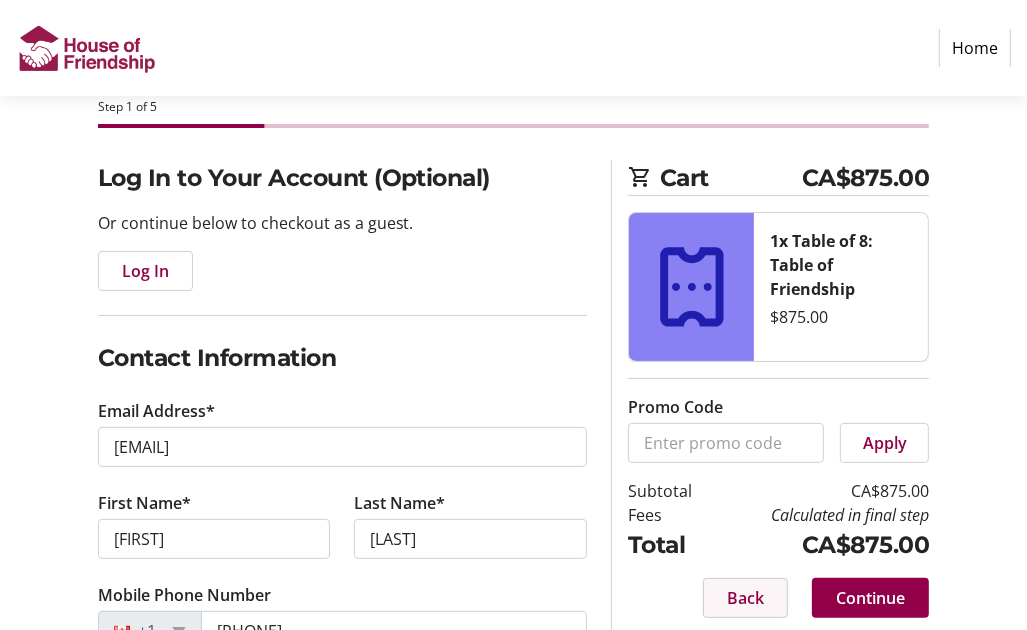 click on "Back" 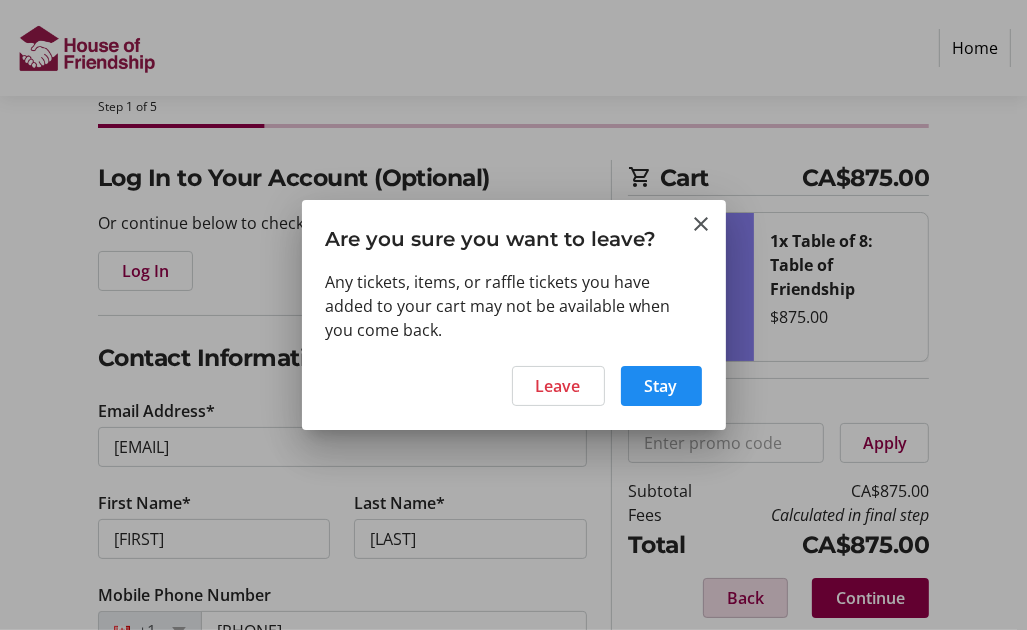 scroll, scrollTop: 0, scrollLeft: 0, axis: both 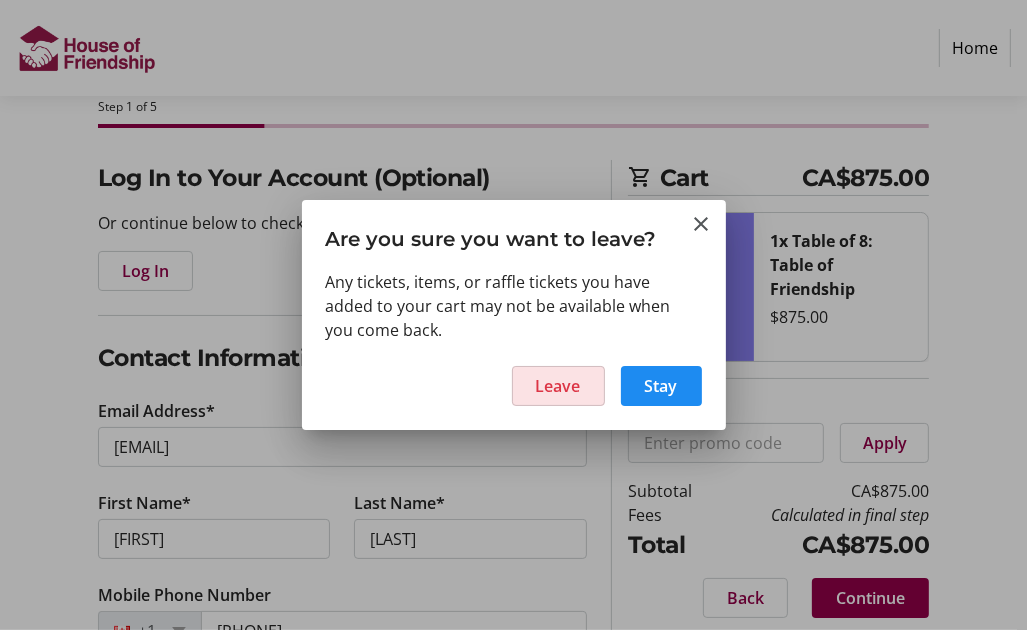 click at bounding box center [558, 386] 